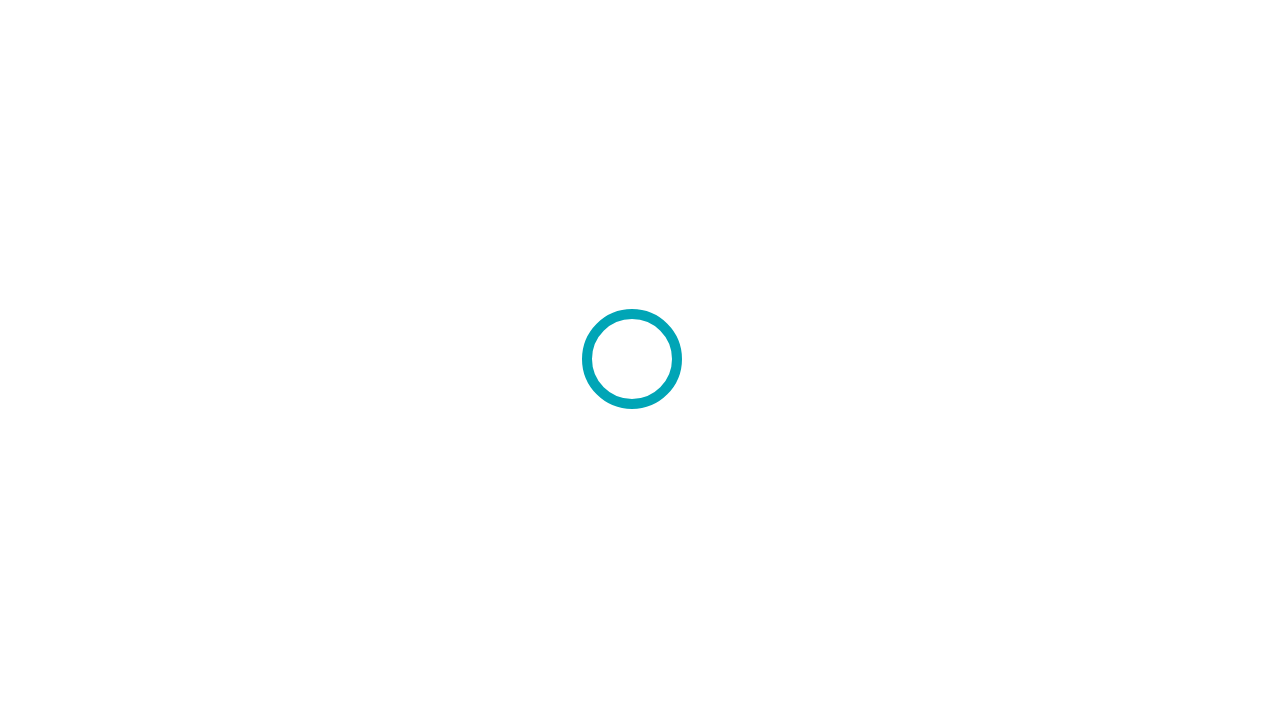 scroll, scrollTop: 0, scrollLeft: 0, axis: both 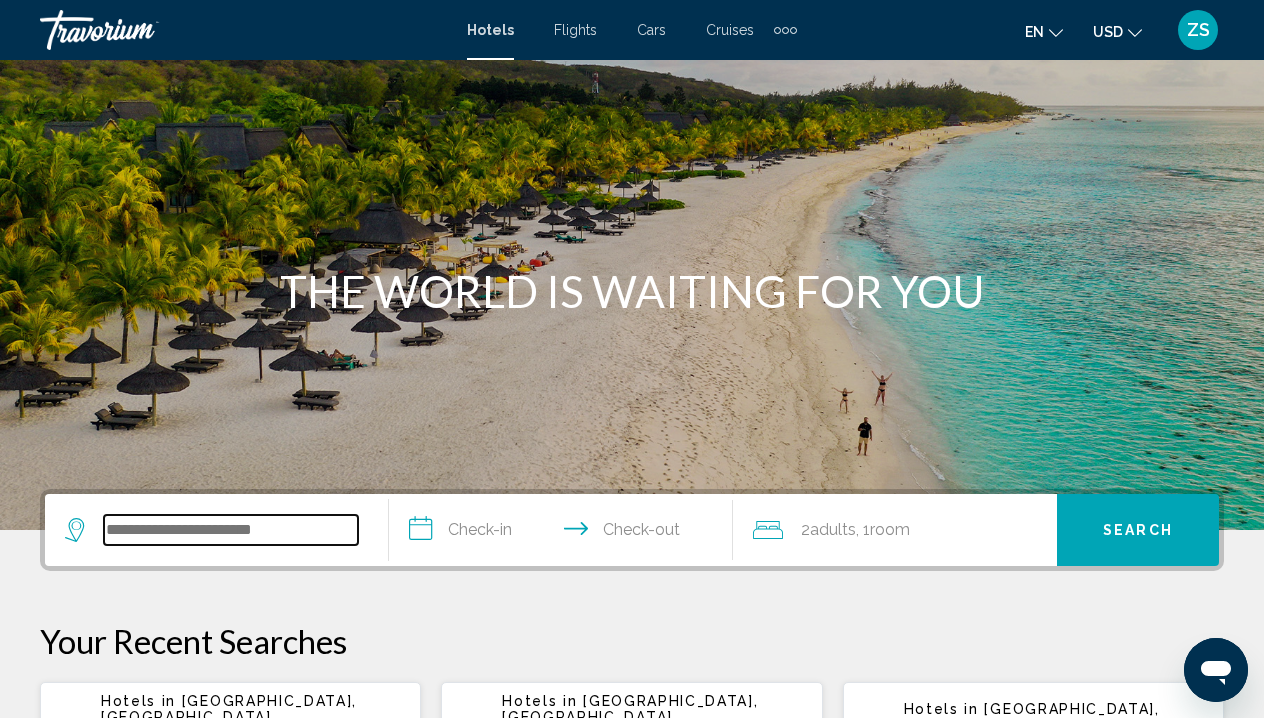 click at bounding box center (231, 530) 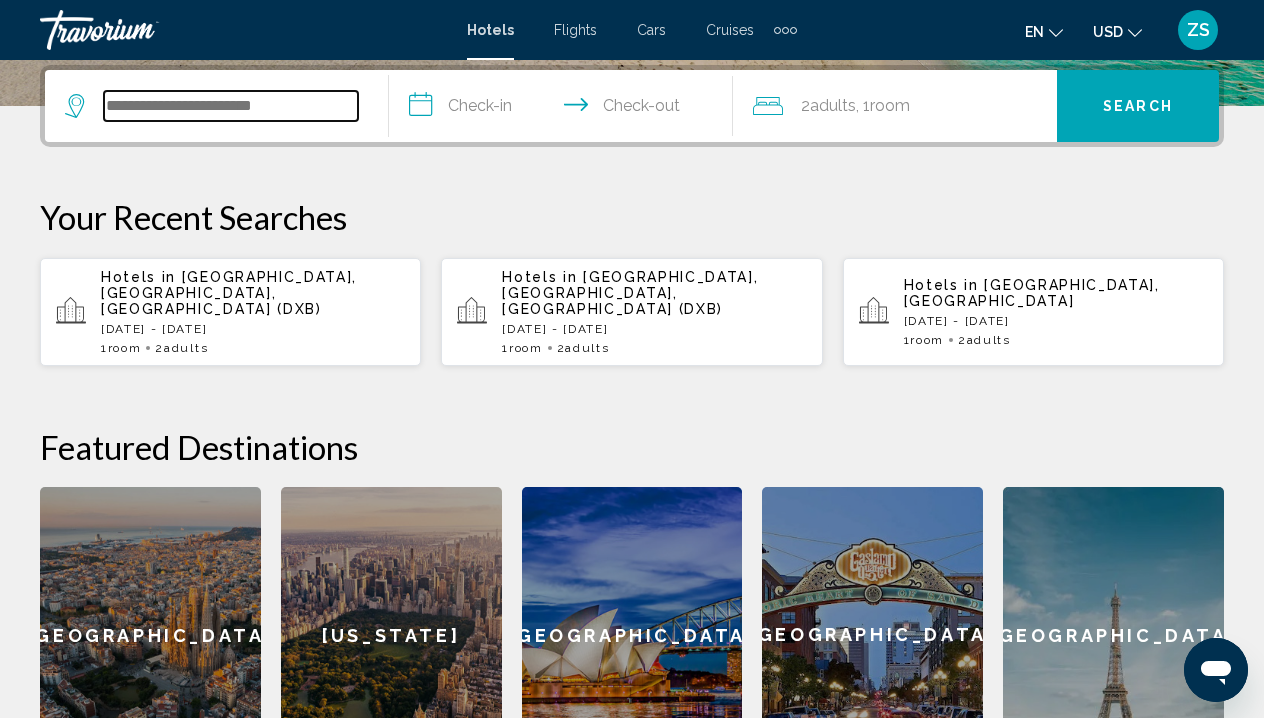 click at bounding box center (231, 106) 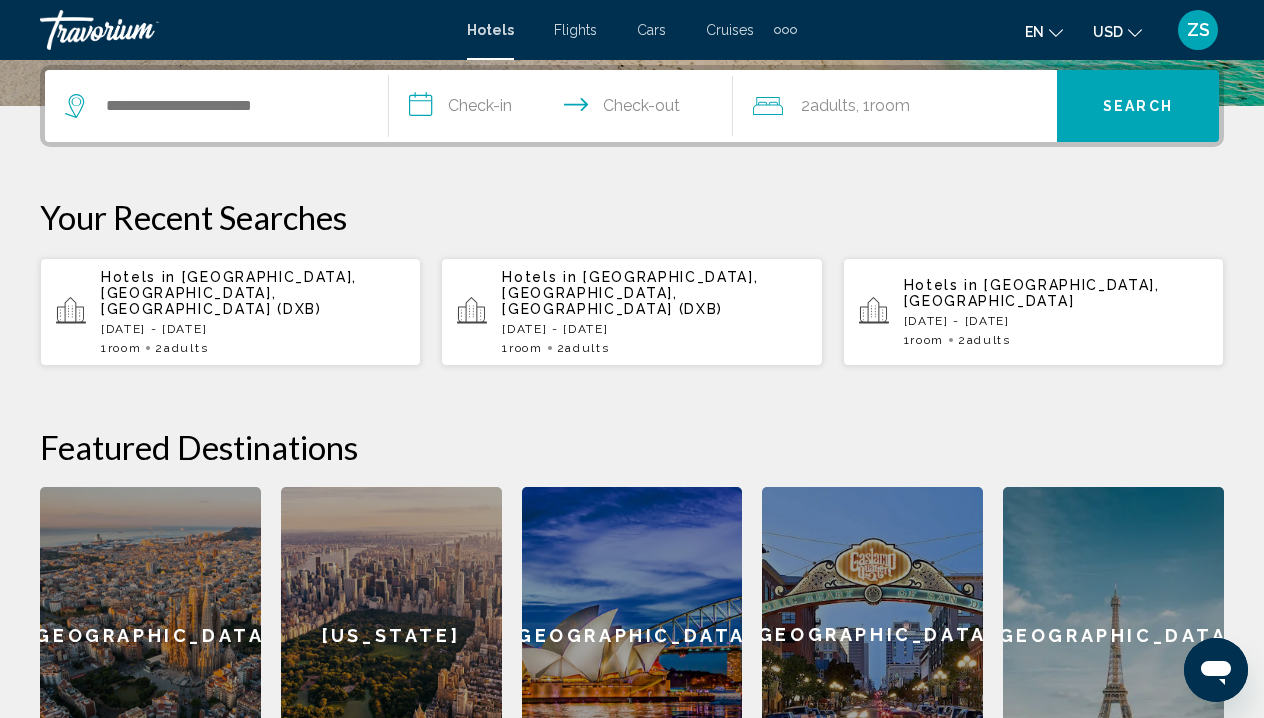 click on "2  Adult Adults , 1  Room rooms" 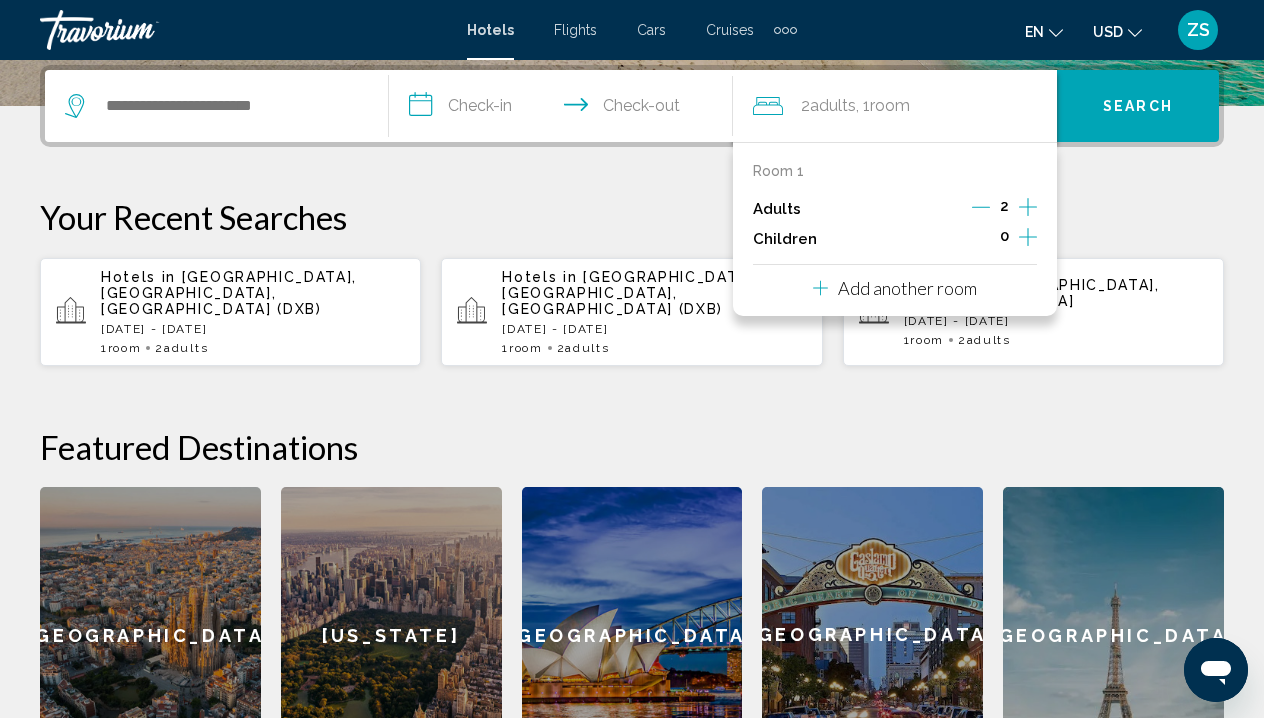 click on "Your Recent Searches" at bounding box center [632, 217] 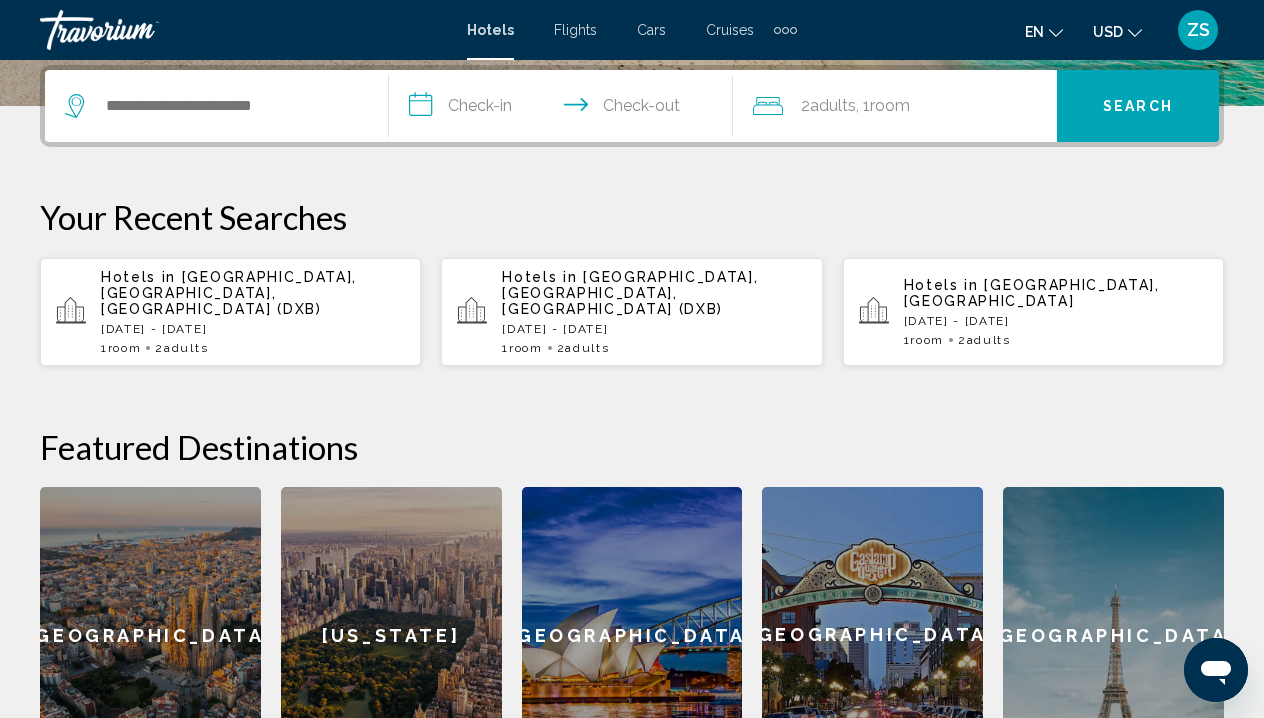 click on "[GEOGRAPHIC_DATA], [GEOGRAPHIC_DATA], [GEOGRAPHIC_DATA] (DXB)" at bounding box center [229, 293] 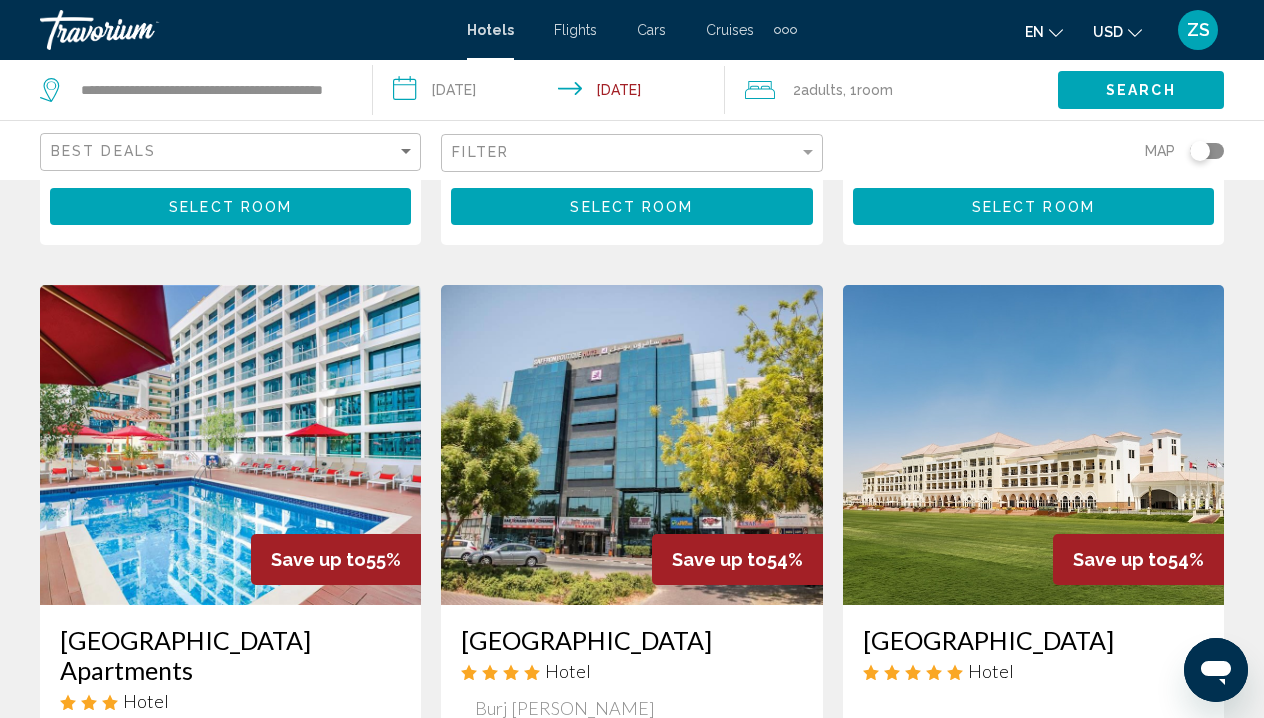 scroll, scrollTop: 2401, scrollLeft: 0, axis: vertical 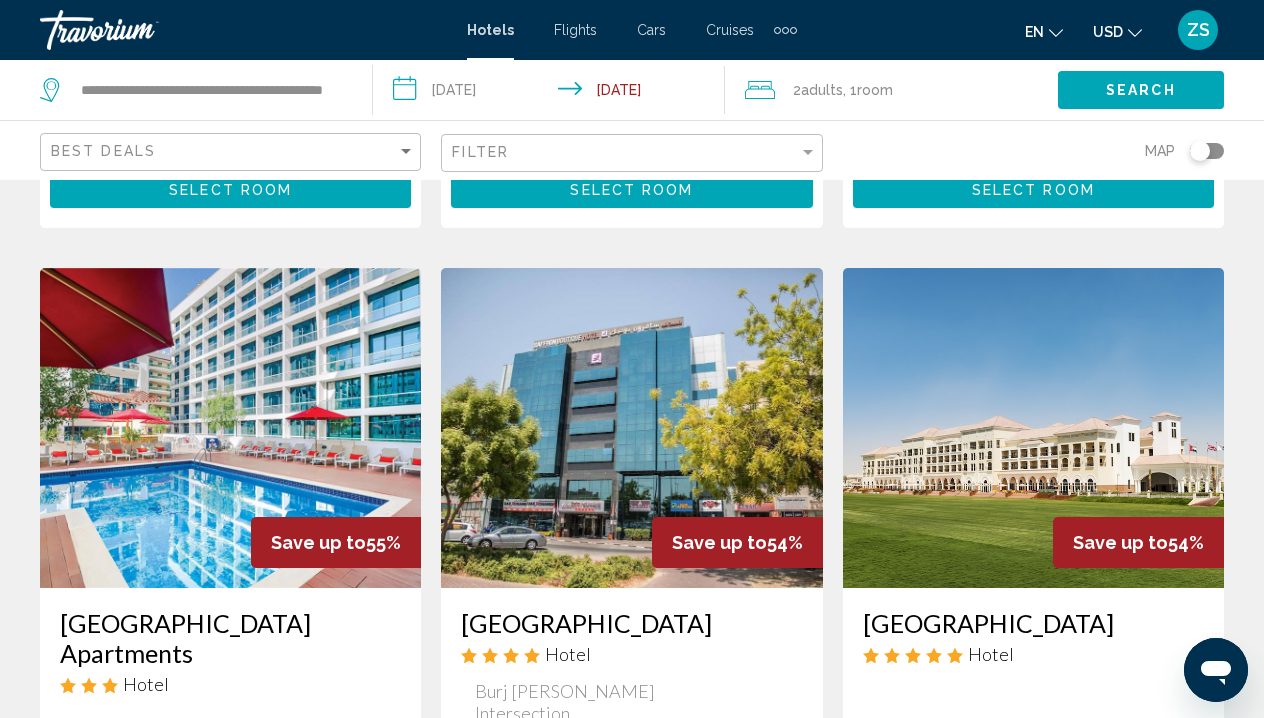 click on "Filter" 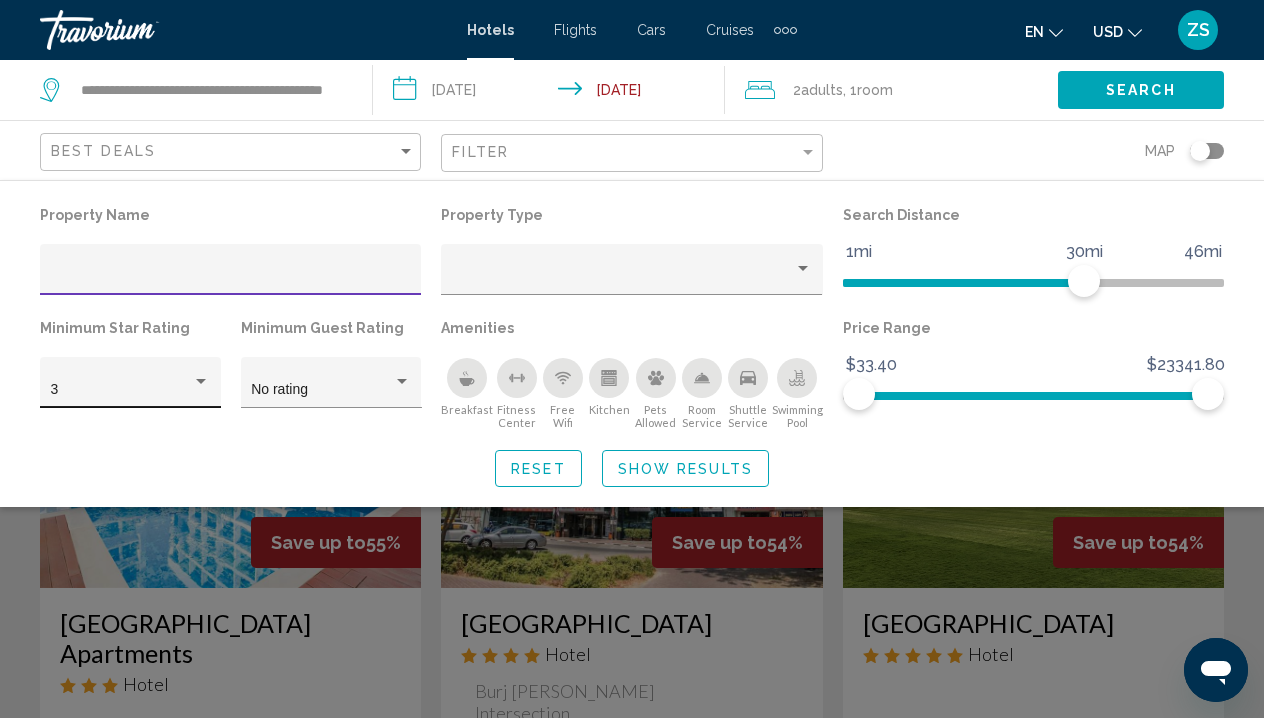 click at bounding box center (201, 382) 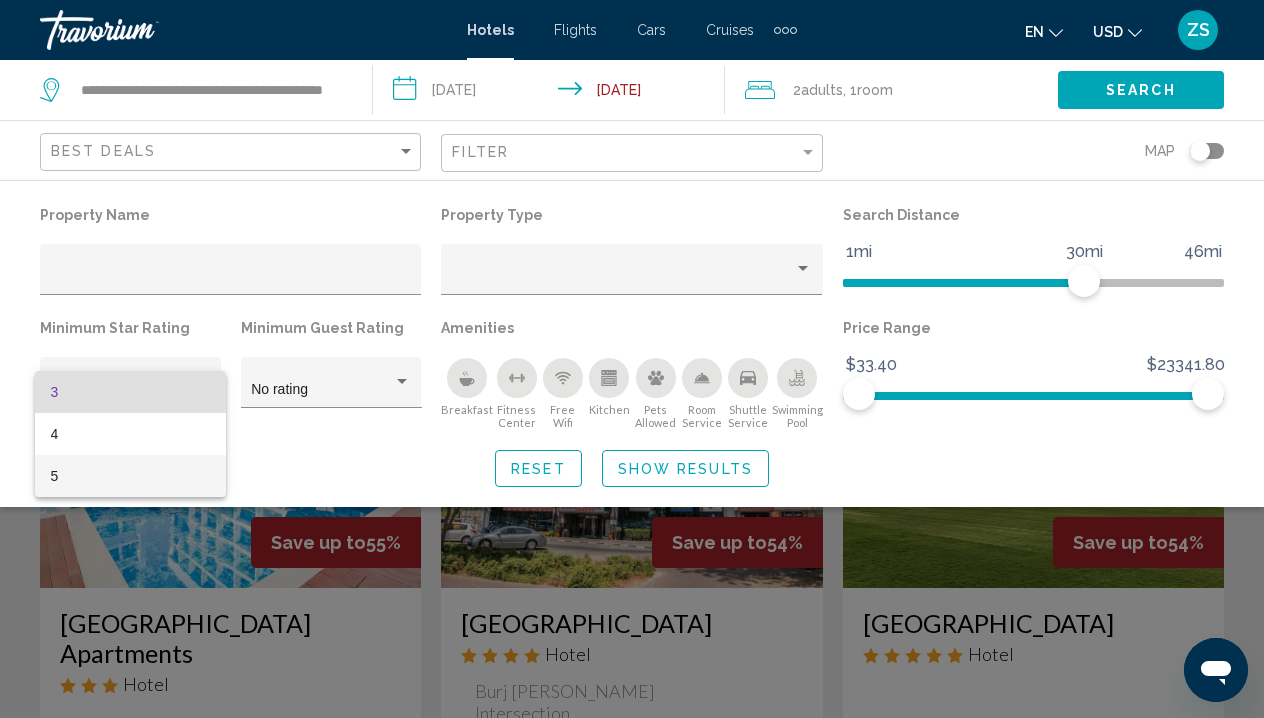 click on "5" at bounding box center [131, 476] 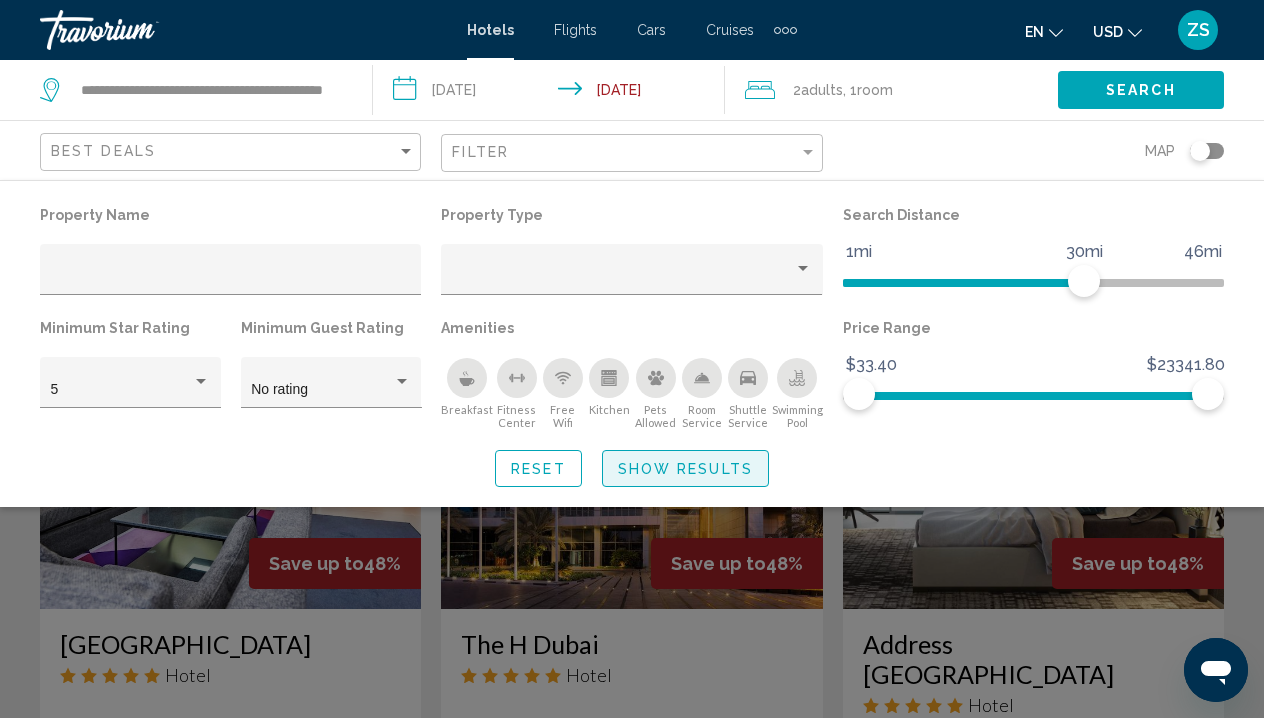 click on "Show Results" 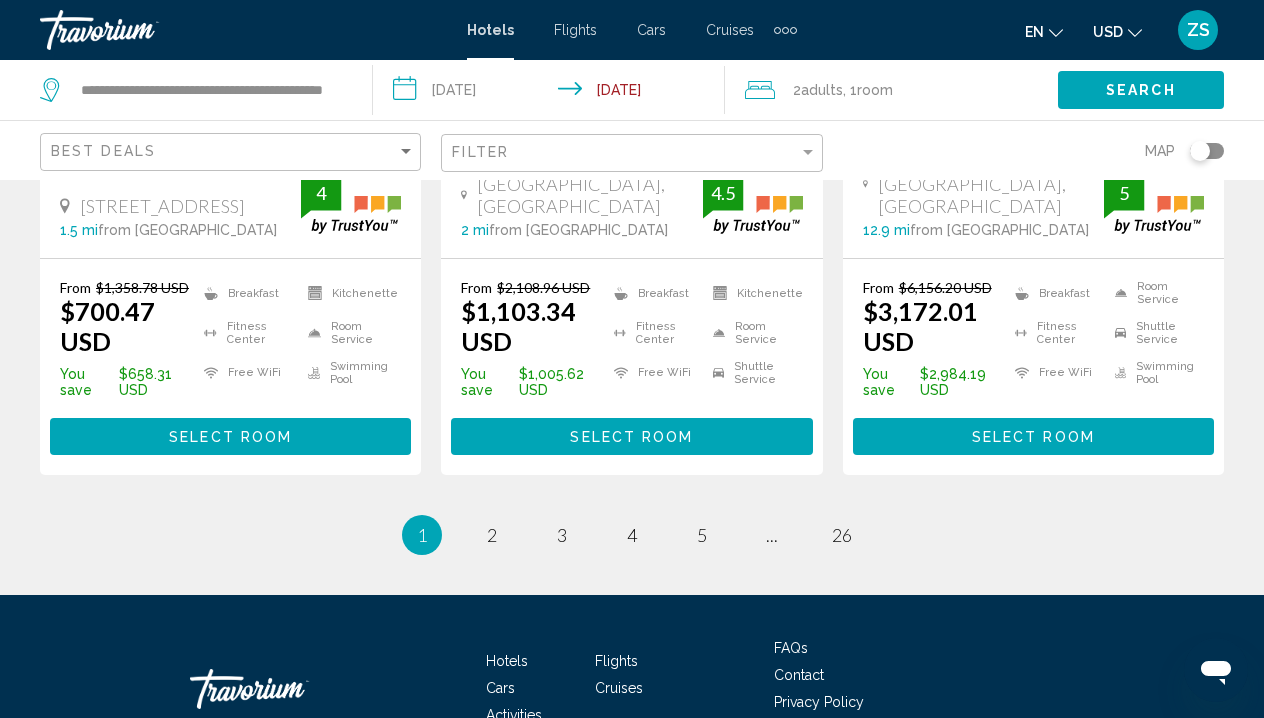 scroll, scrollTop: 2976, scrollLeft: 0, axis: vertical 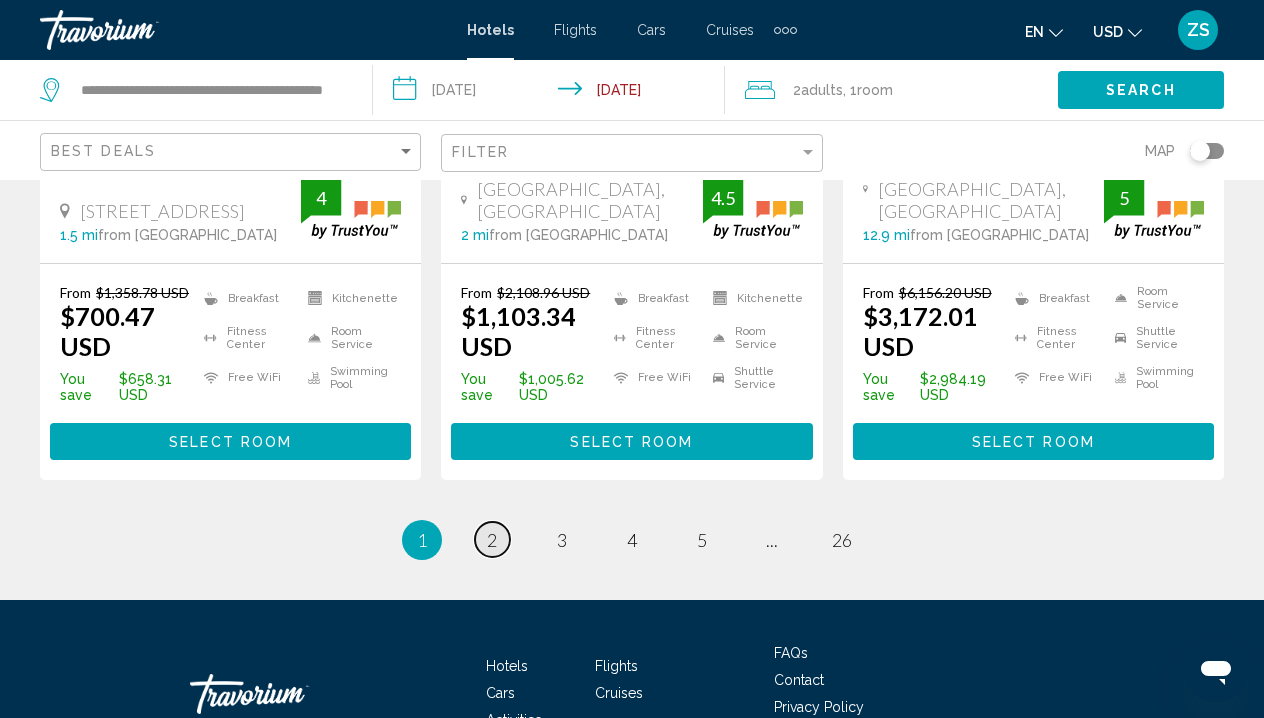 click on "2" at bounding box center [492, 540] 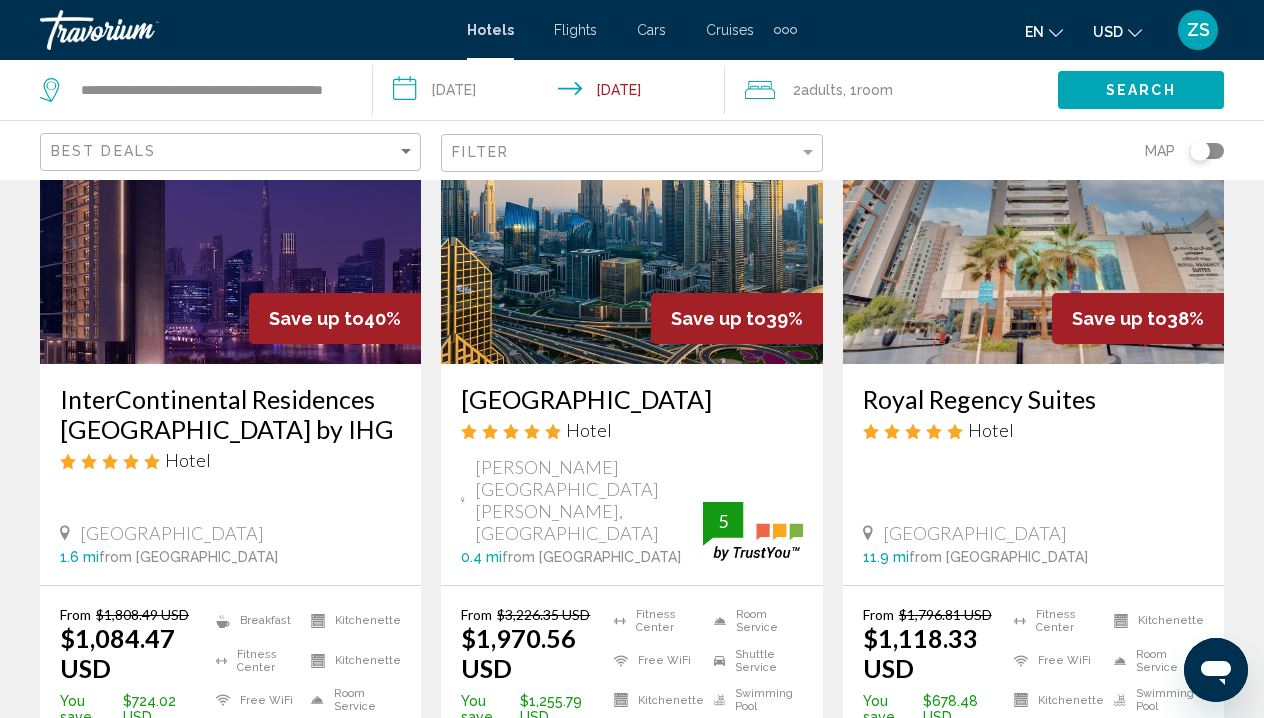 scroll, scrollTop: 2771, scrollLeft: 0, axis: vertical 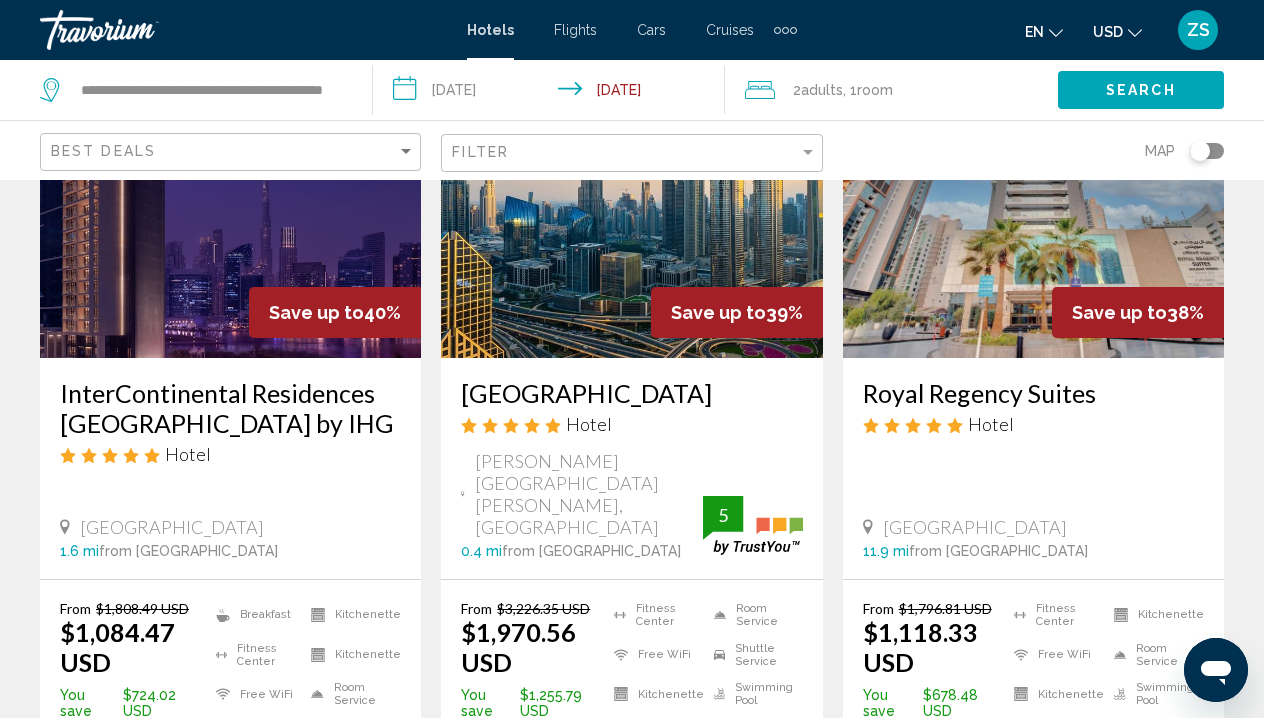 click on "3" at bounding box center (562, 856) 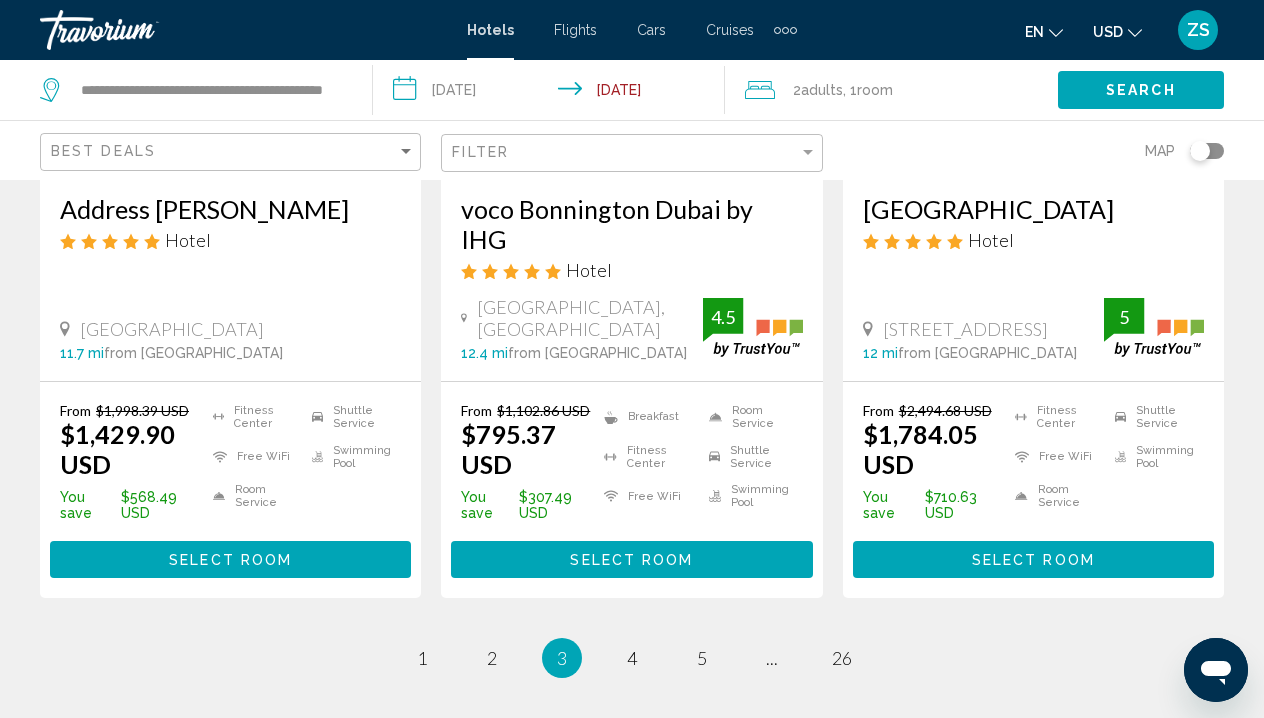 scroll, scrollTop: 0, scrollLeft: 0, axis: both 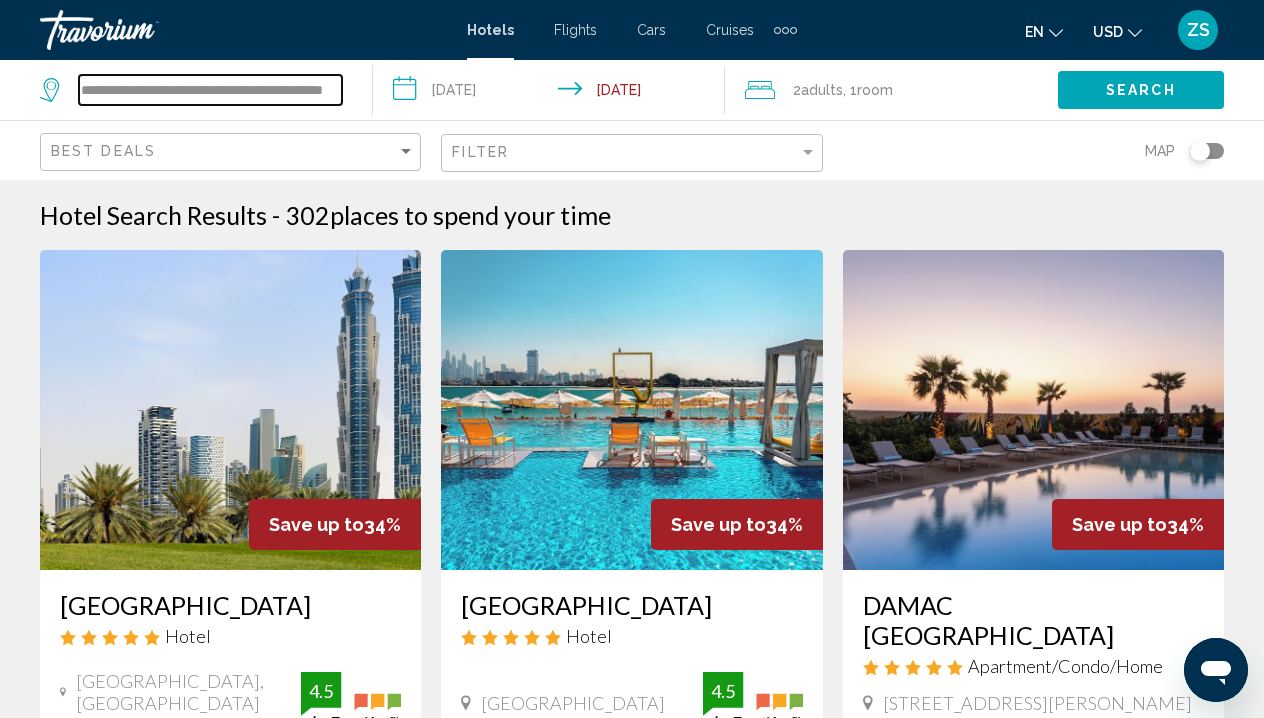 click on "**********" at bounding box center (210, 90) 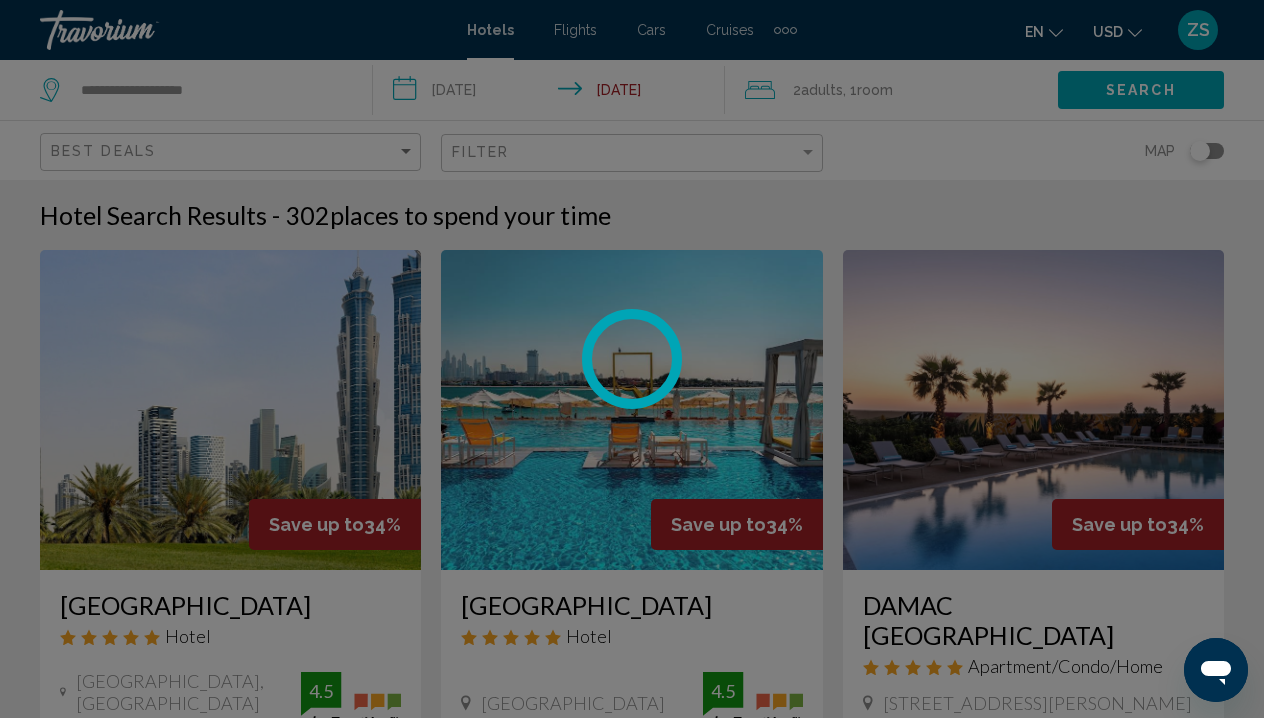 click at bounding box center [632, 359] 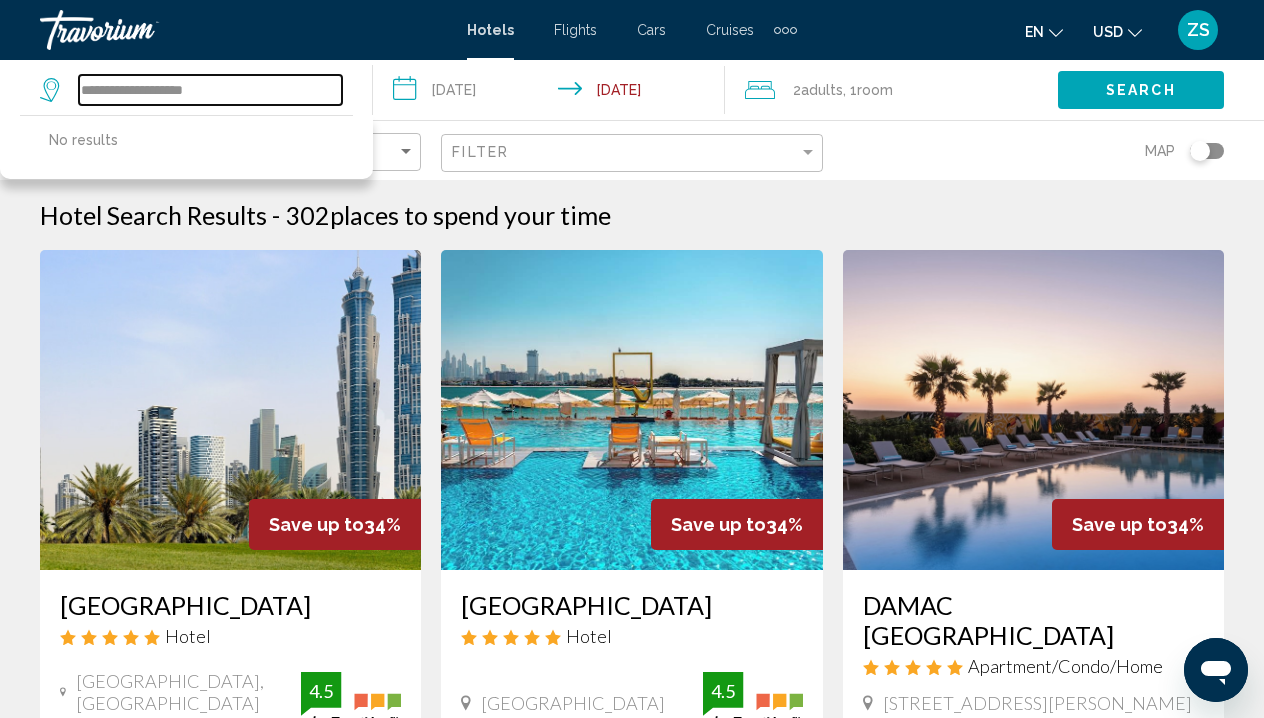 click on "**********" at bounding box center (210, 90) 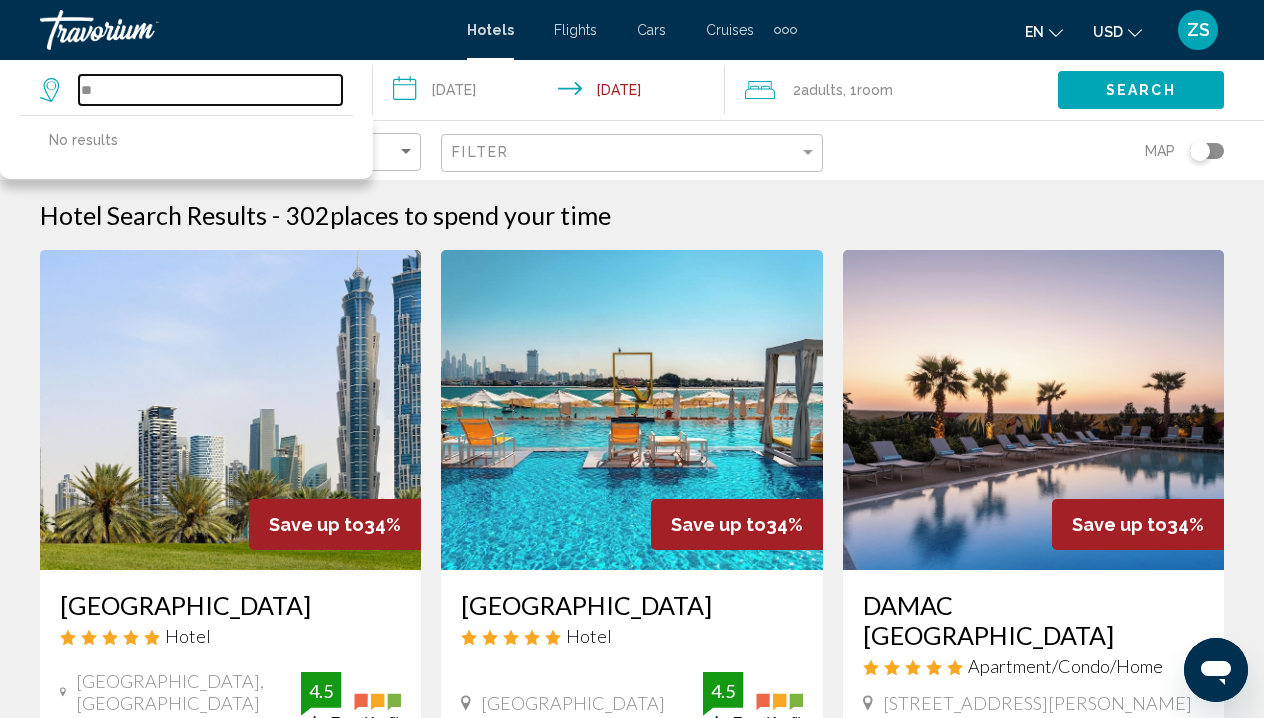 type on "*" 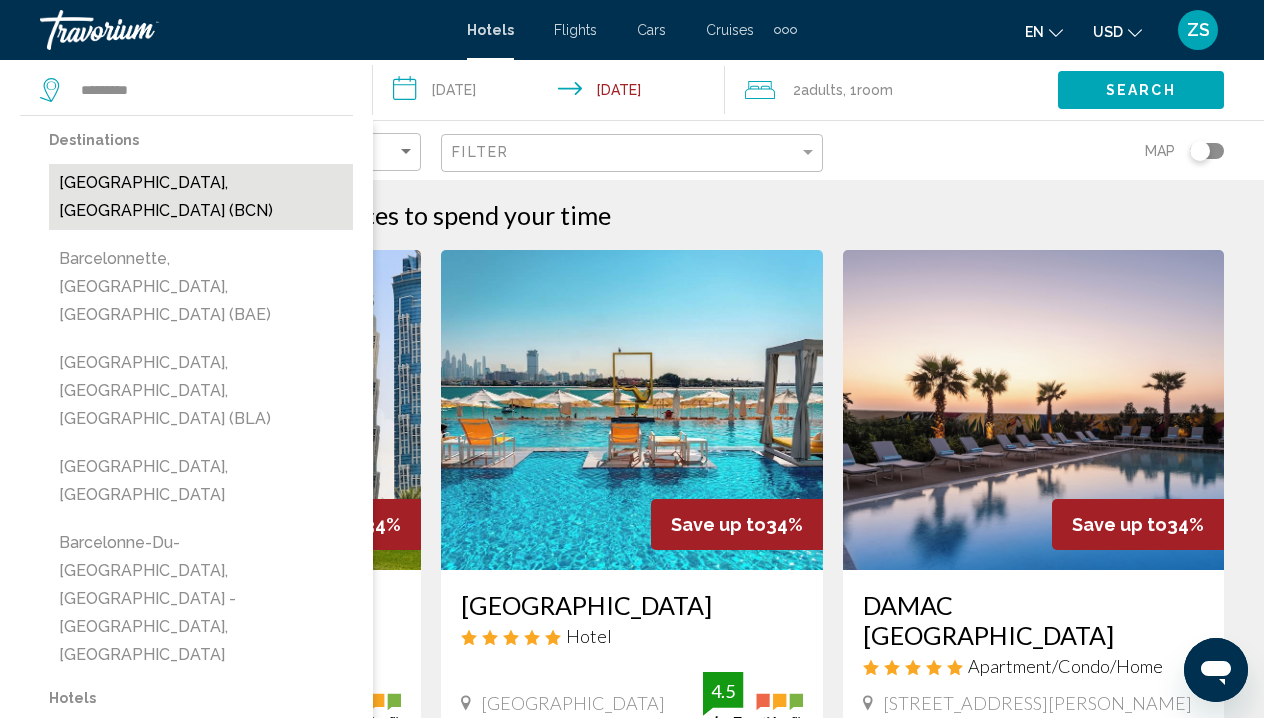 drag, startPoint x: 138, startPoint y: 122, endPoint x: 163, endPoint y: 180, distance: 63.15853 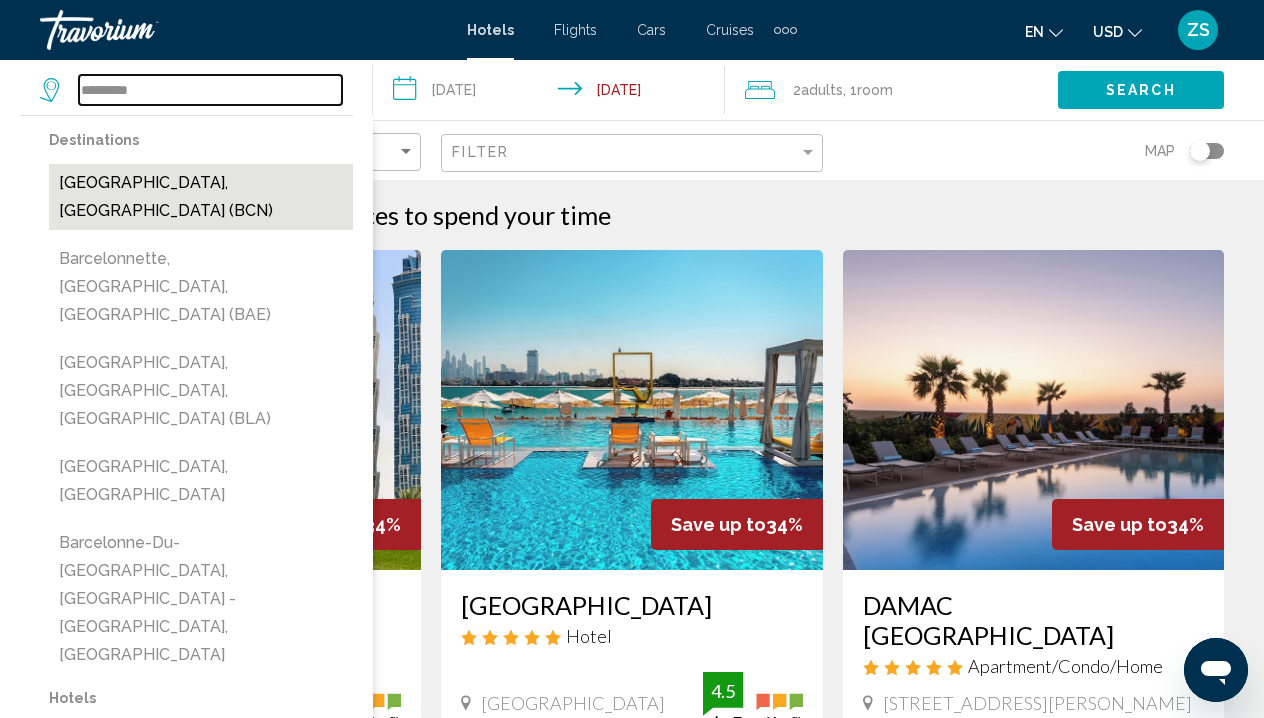 type on "**********" 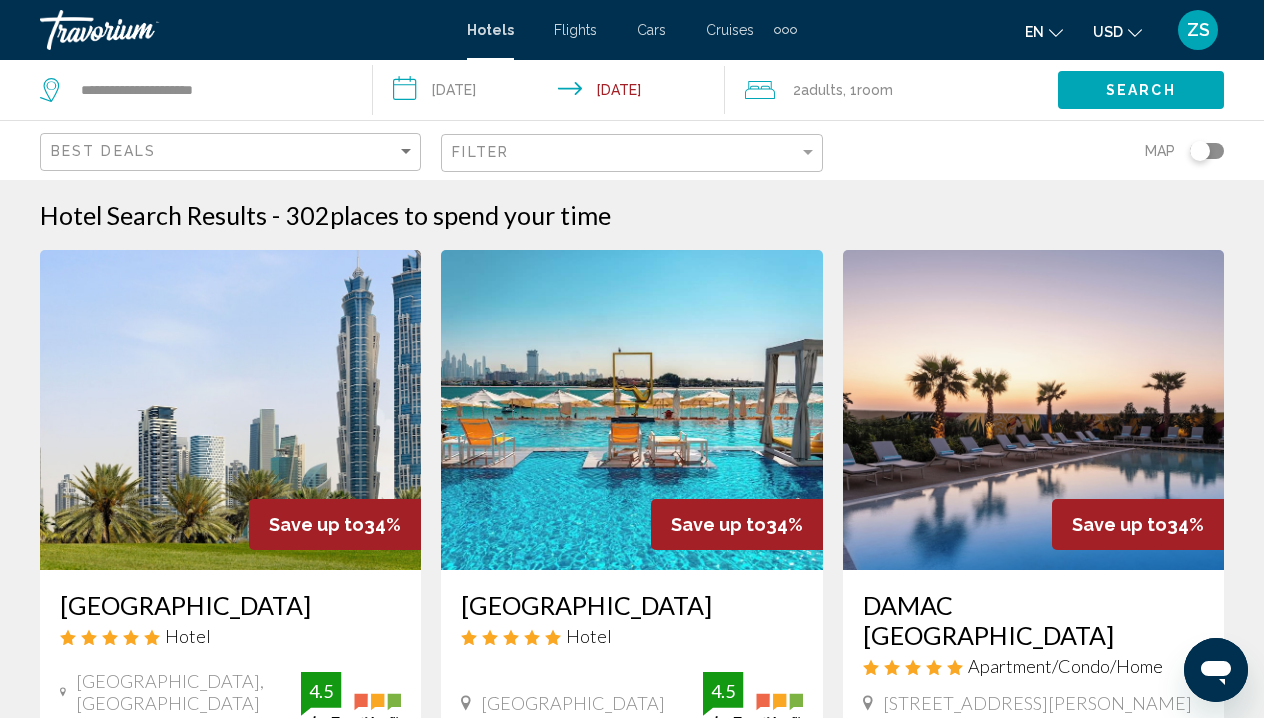 click on "**********" at bounding box center [553, 93] 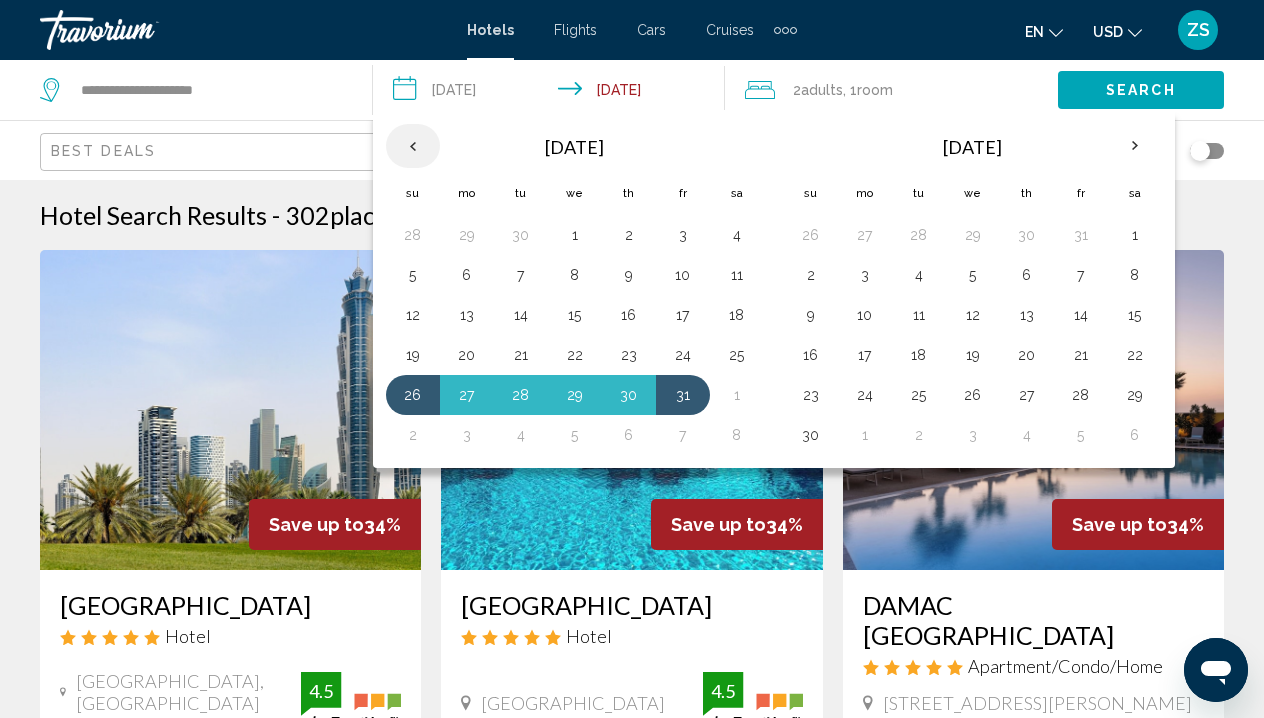 click at bounding box center [413, 146] 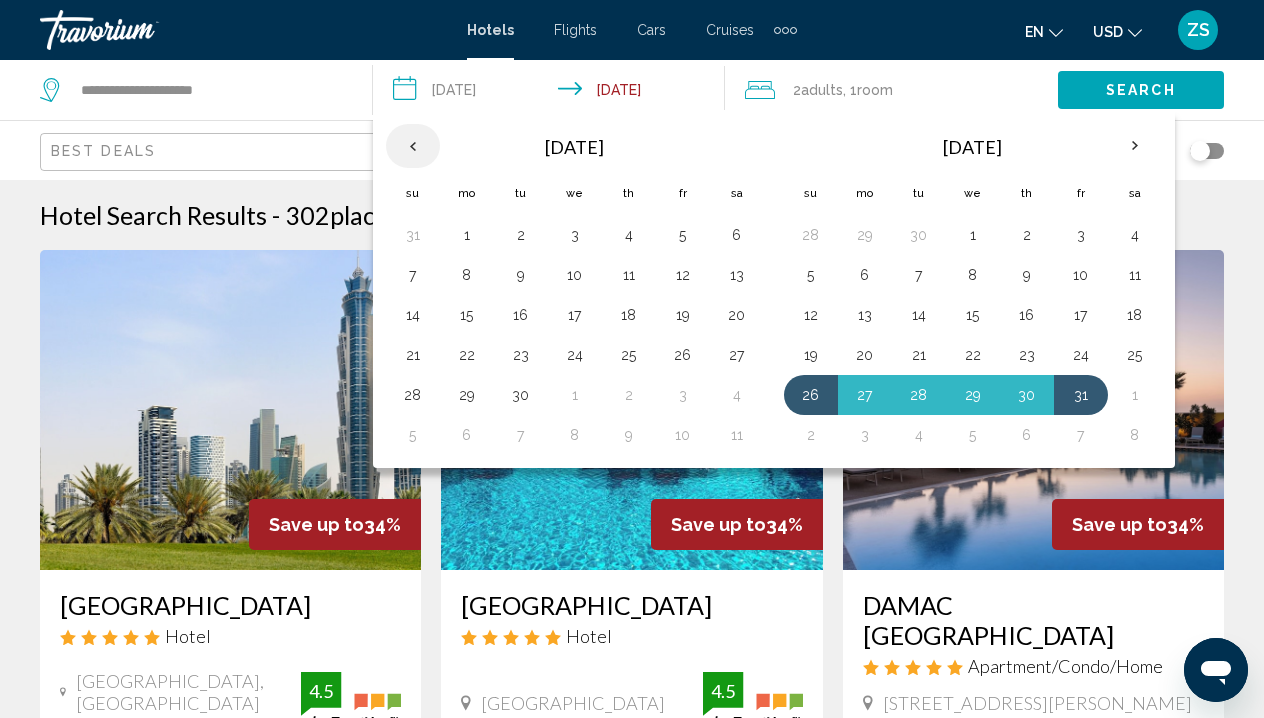 click at bounding box center (413, 146) 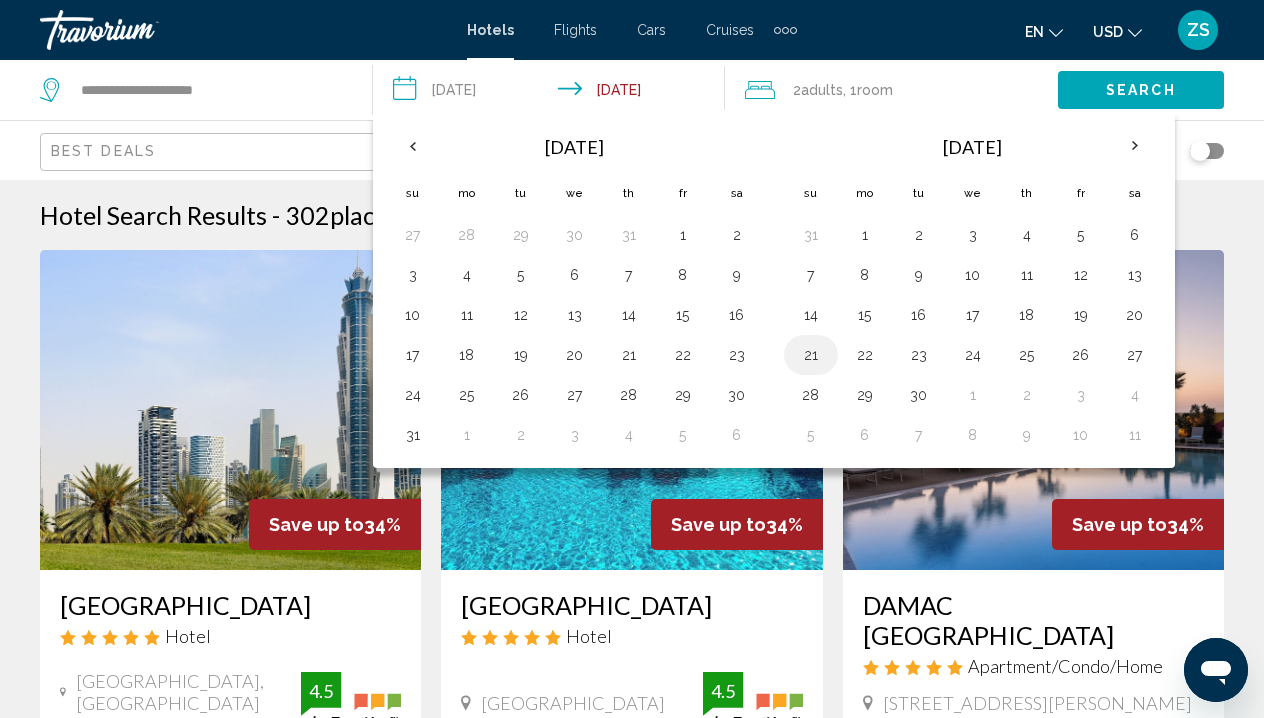 click on "21" at bounding box center [811, 355] 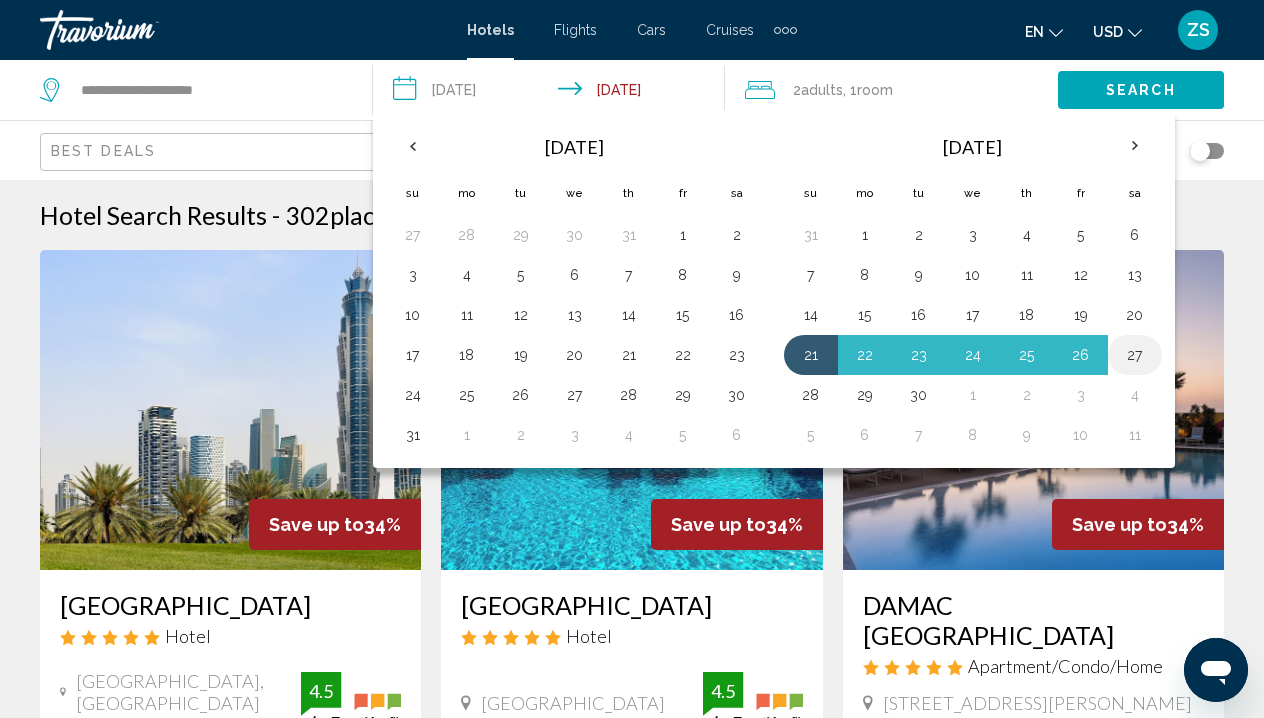click on "27" at bounding box center (1135, 355) 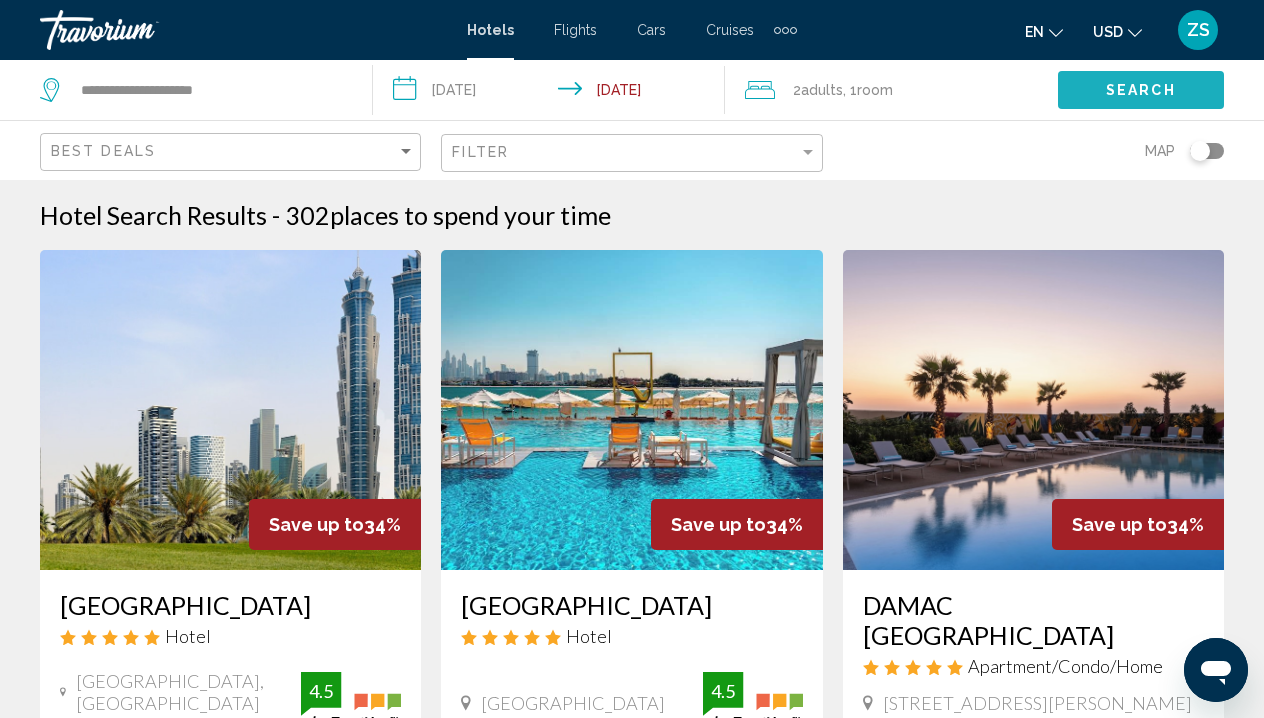 click on "Search" 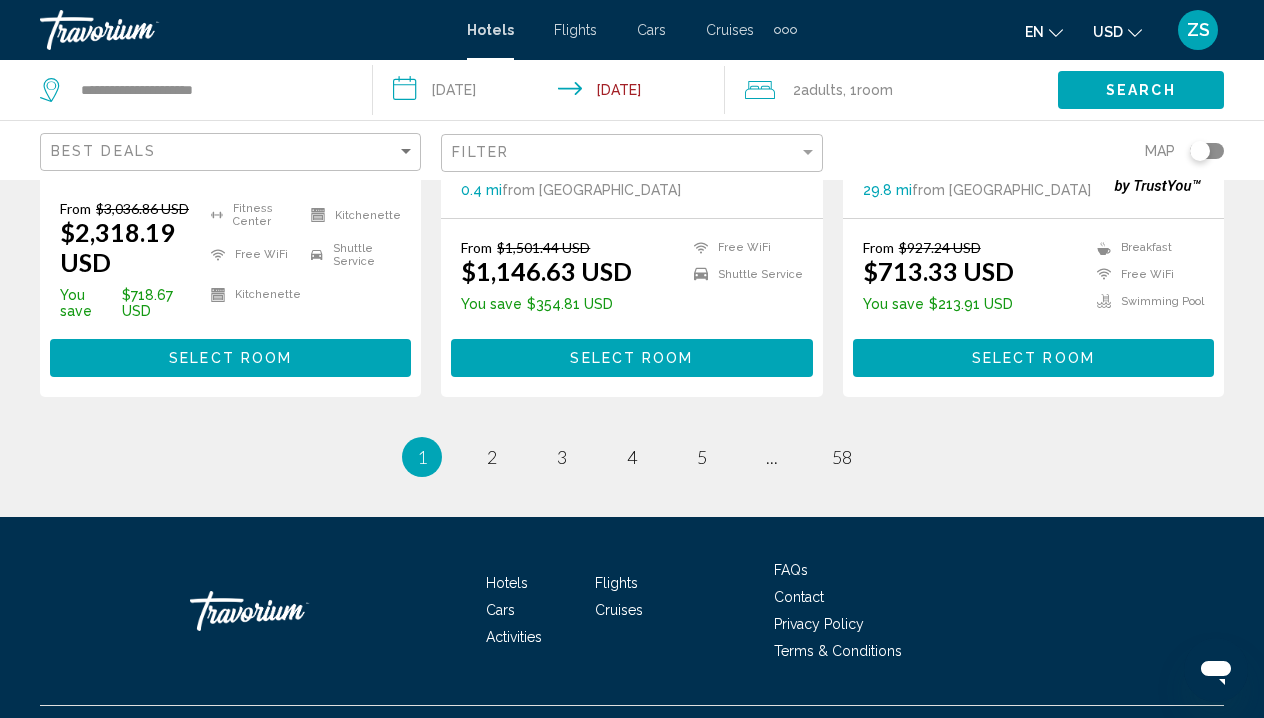 scroll, scrollTop: 2927, scrollLeft: 0, axis: vertical 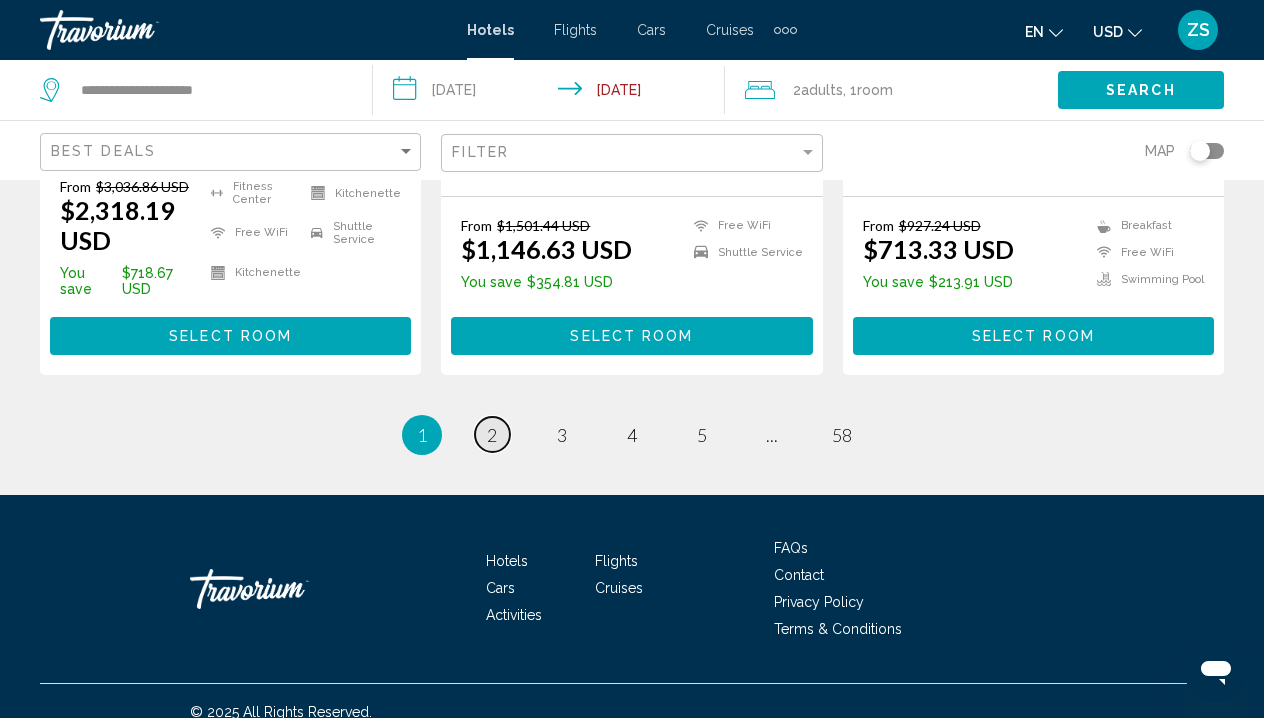click on "2" at bounding box center [492, 435] 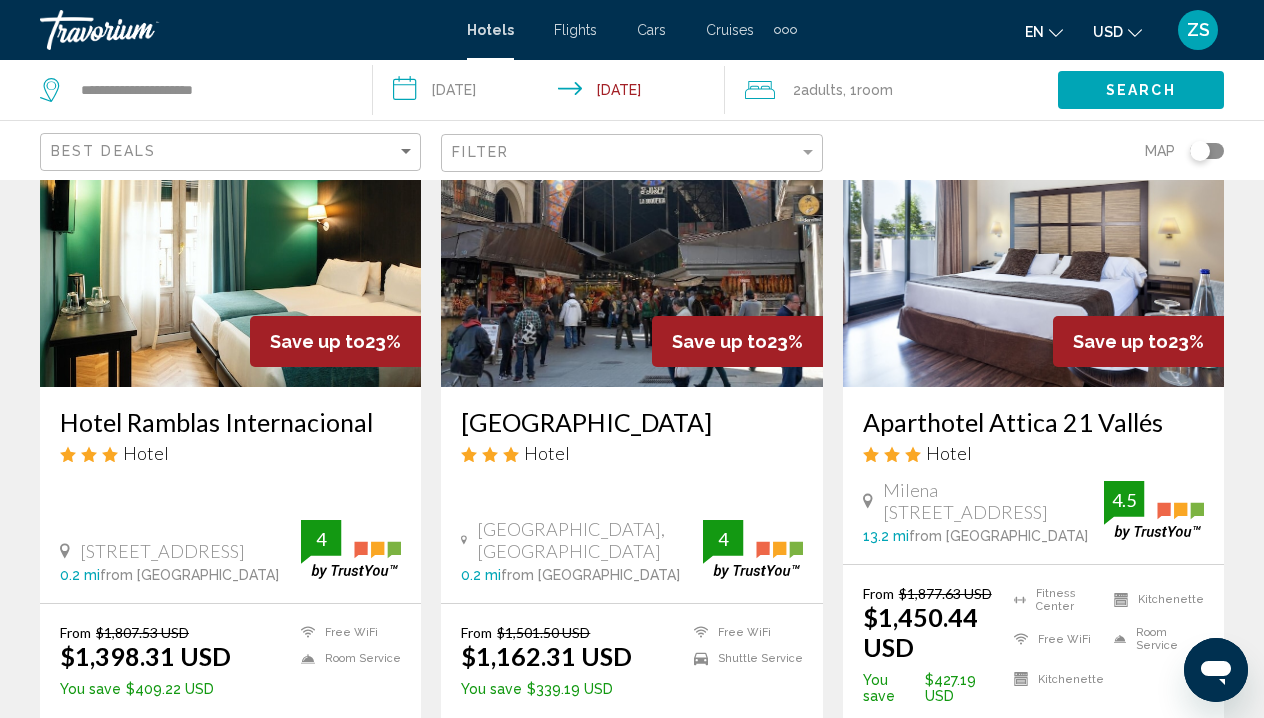 scroll, scrollTop: 191, scrollLeft: 0, axis: vertical 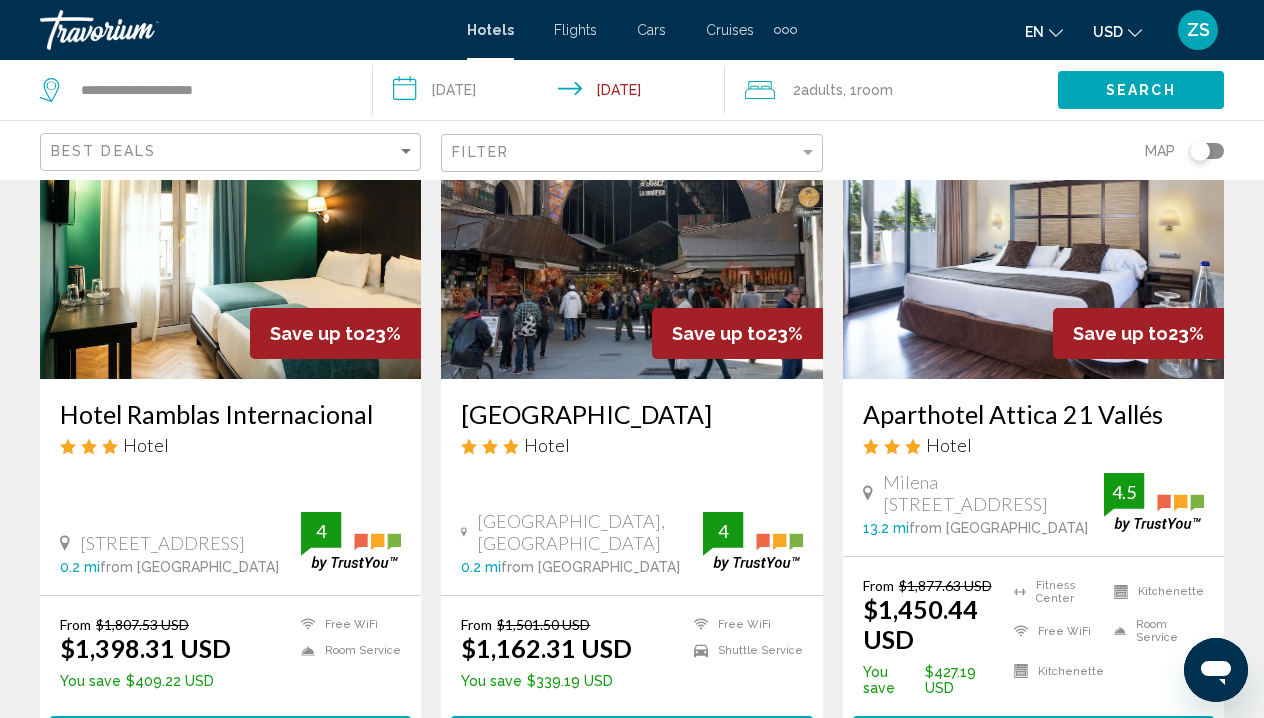 click on "Cars" at bounding box center [651, 30] 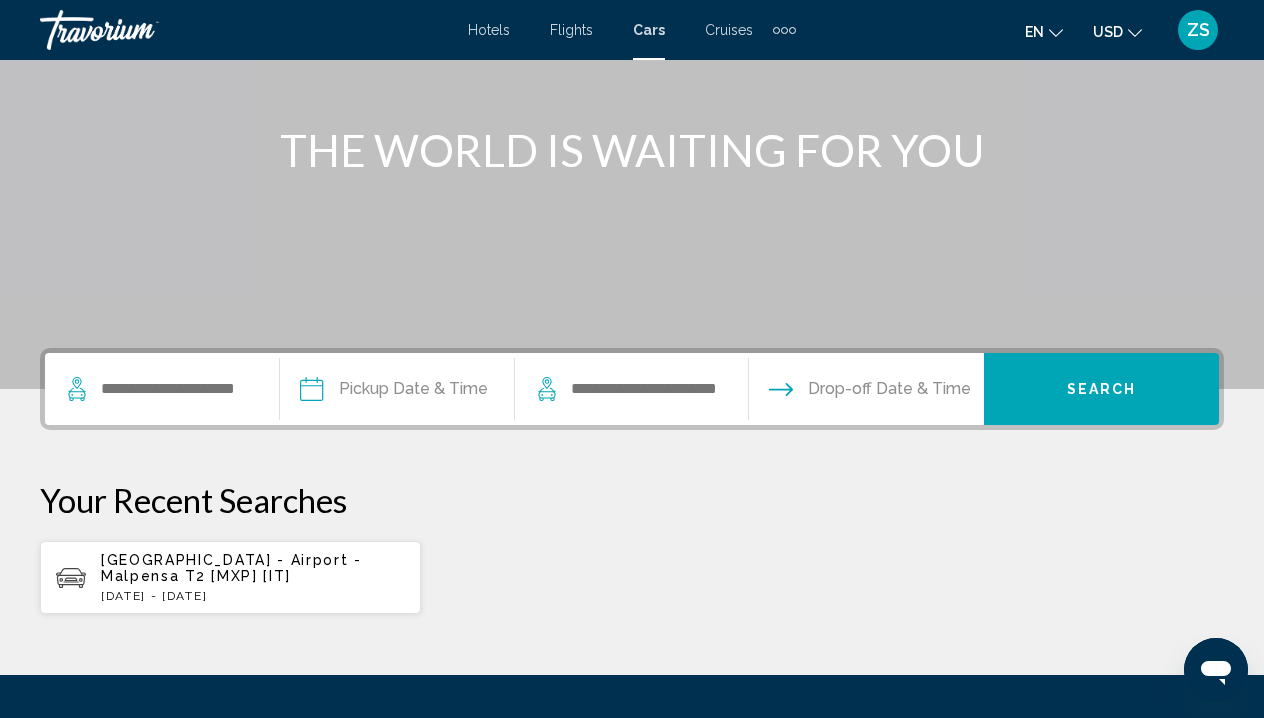 scroll, scrollTop: 213, scrollLeft: 0, axis: vertical 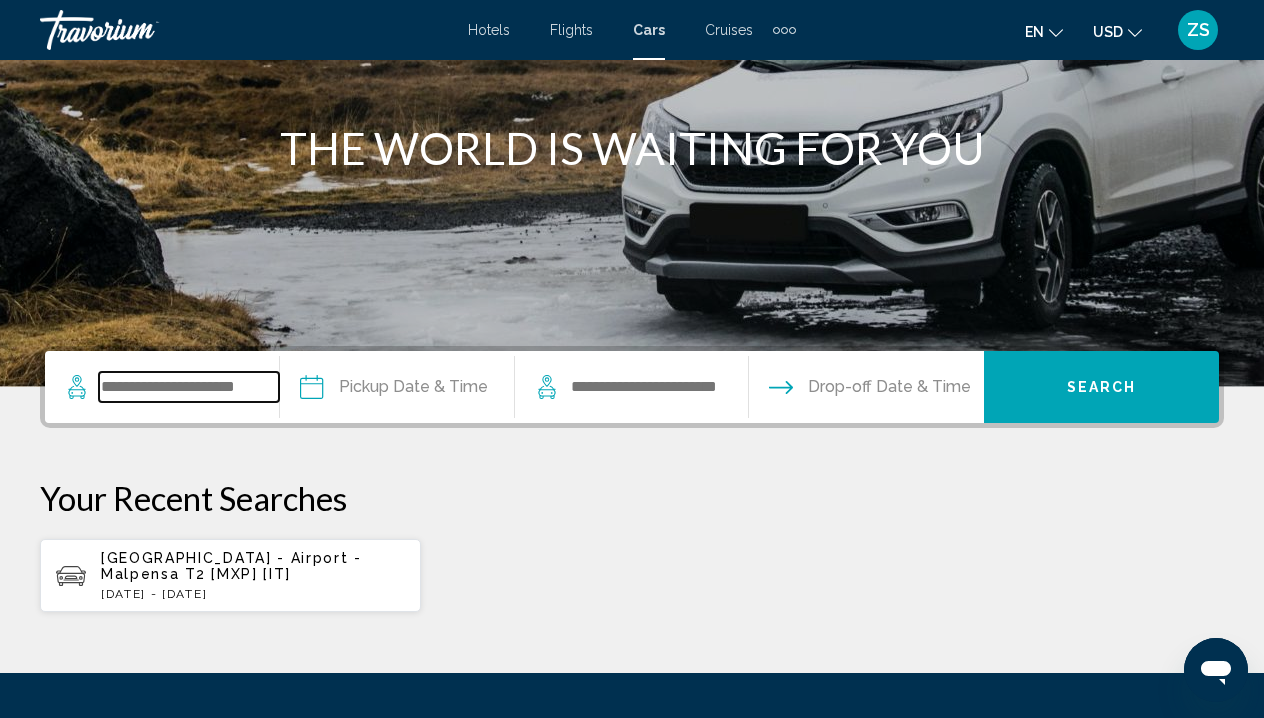 click at bounding box center (189, 387) 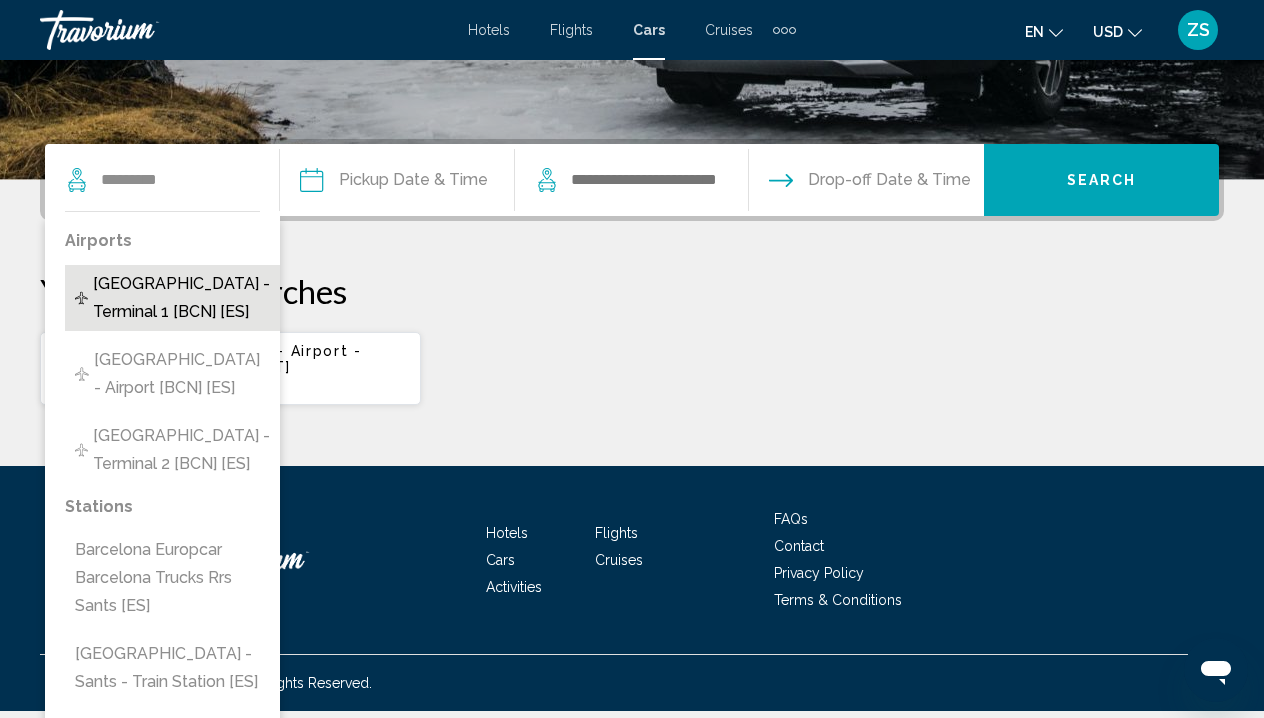 drag, startPoint x: 192, startPoint y: 196, endPoint x: 234, endPoint y: 293, distance: 105.702415 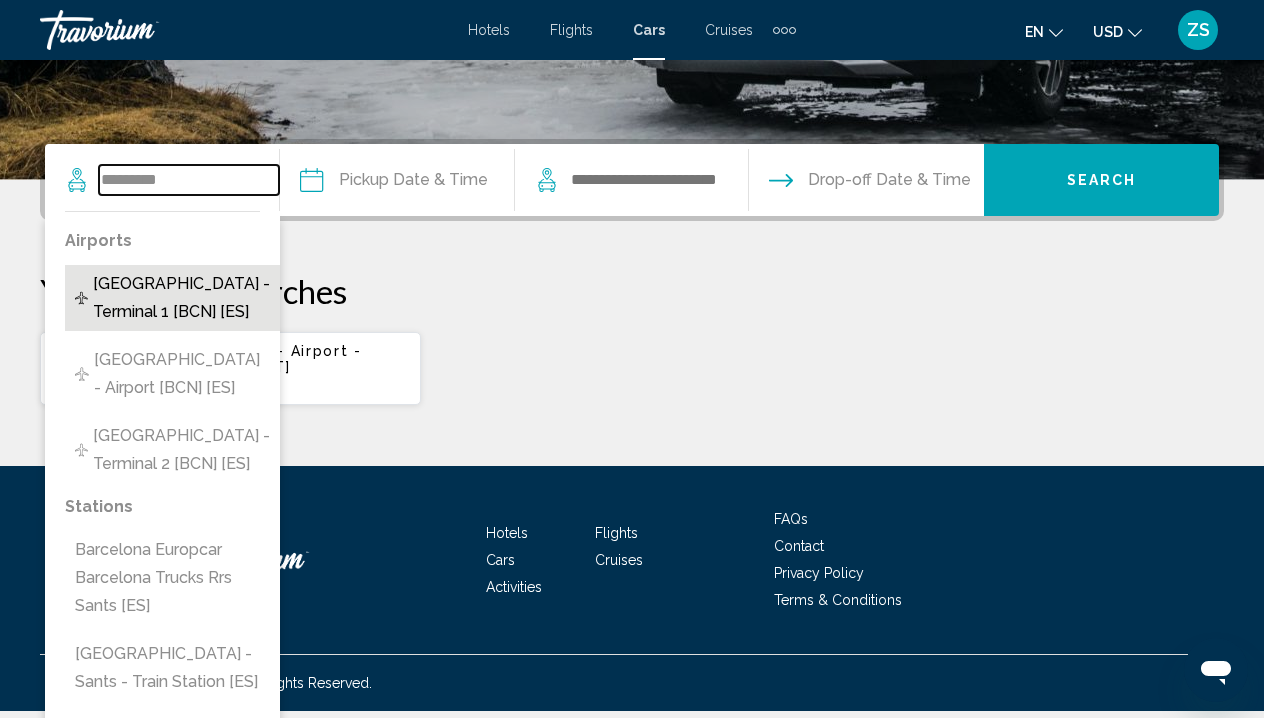 type on "**********" 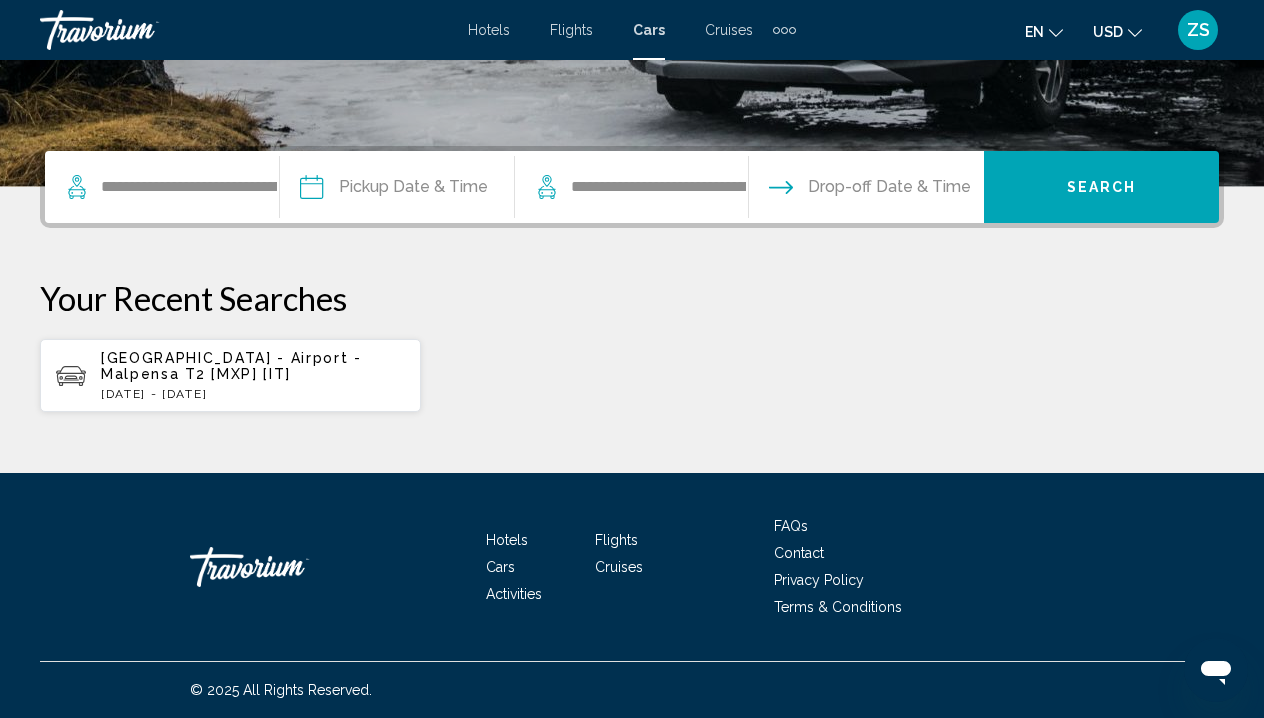 click at bounding box center (396, 190) 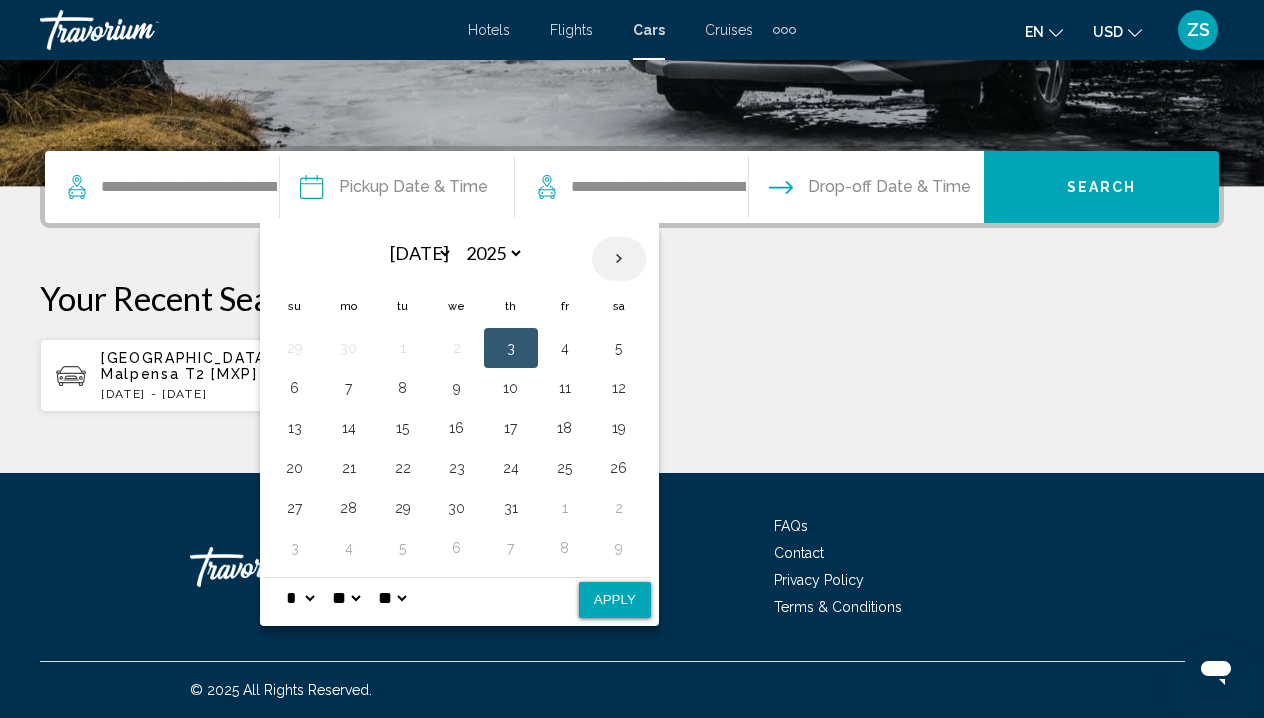 click at bounding box center [619, 259] 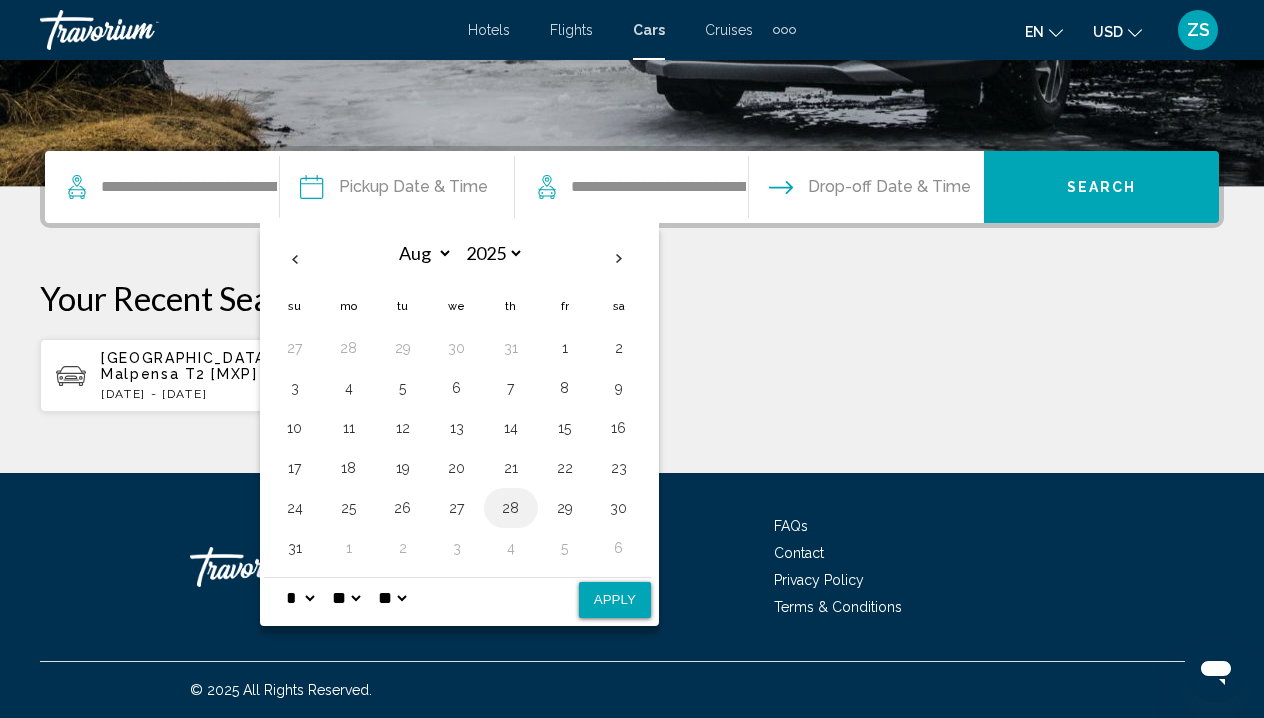 click on "28" at bounding box center (511, 508) 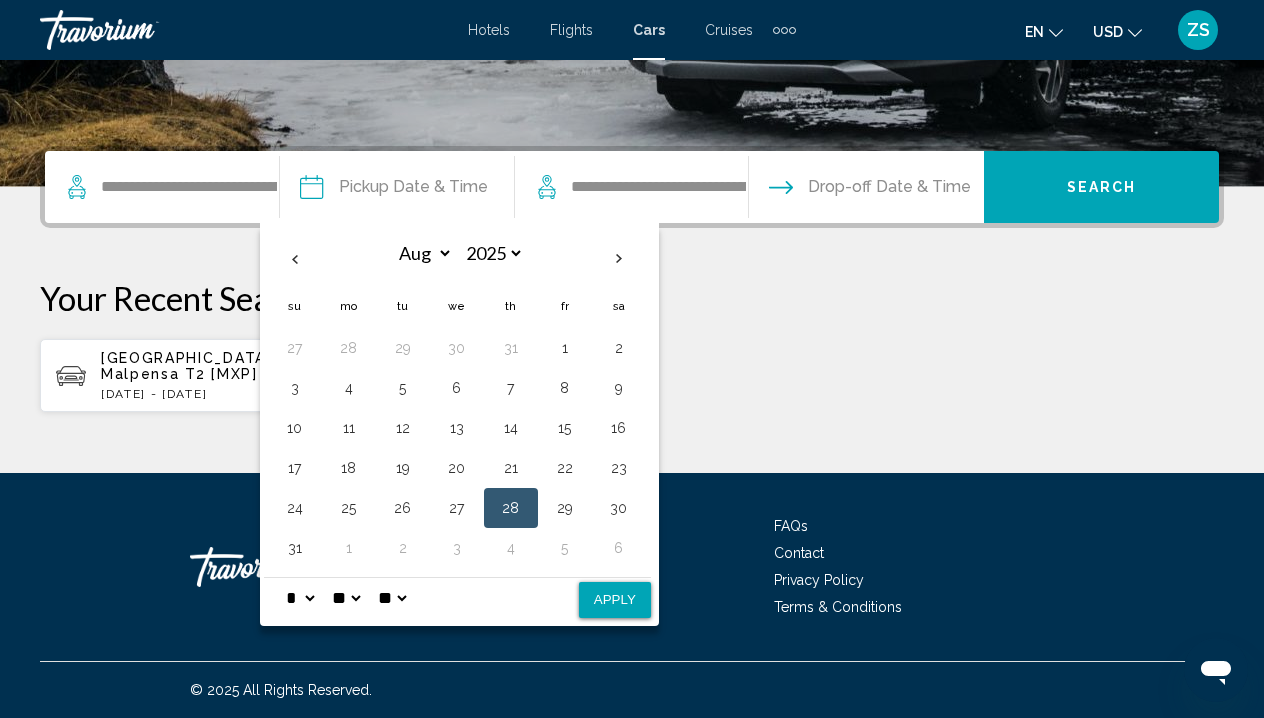 click on "Apply" at bounding box center (615, 600) 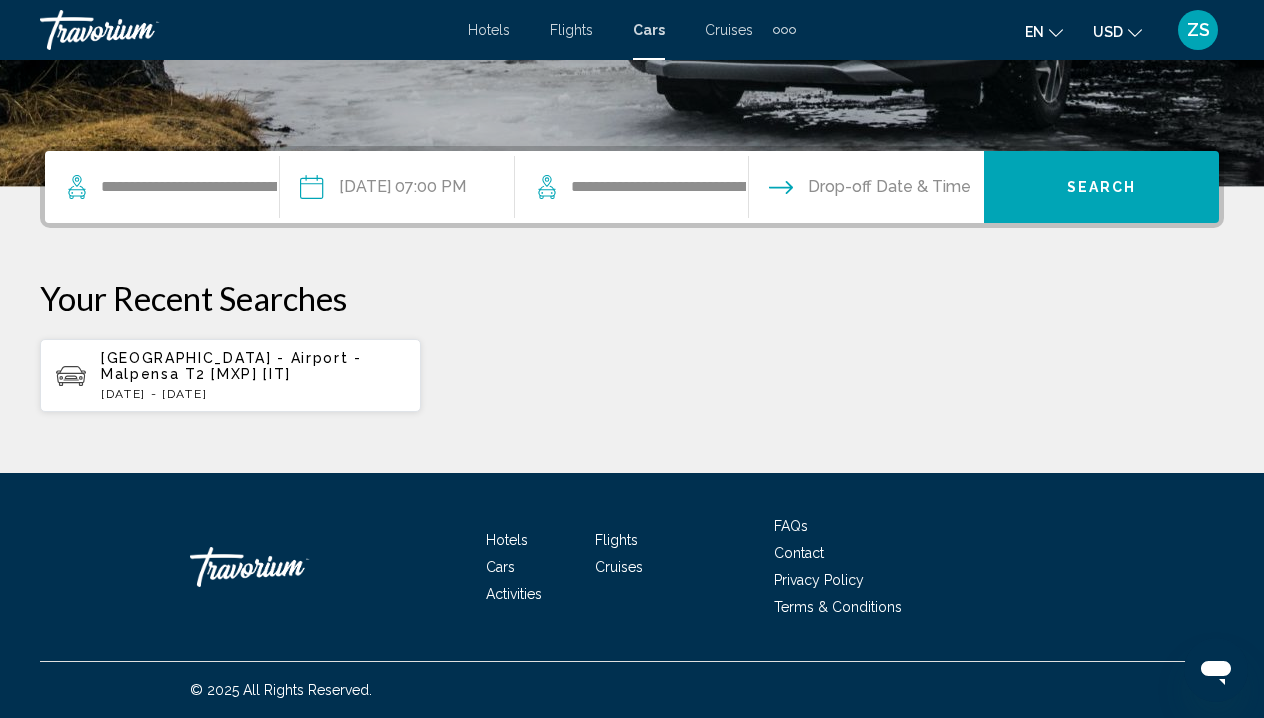 click at bounding box center [865, 190] 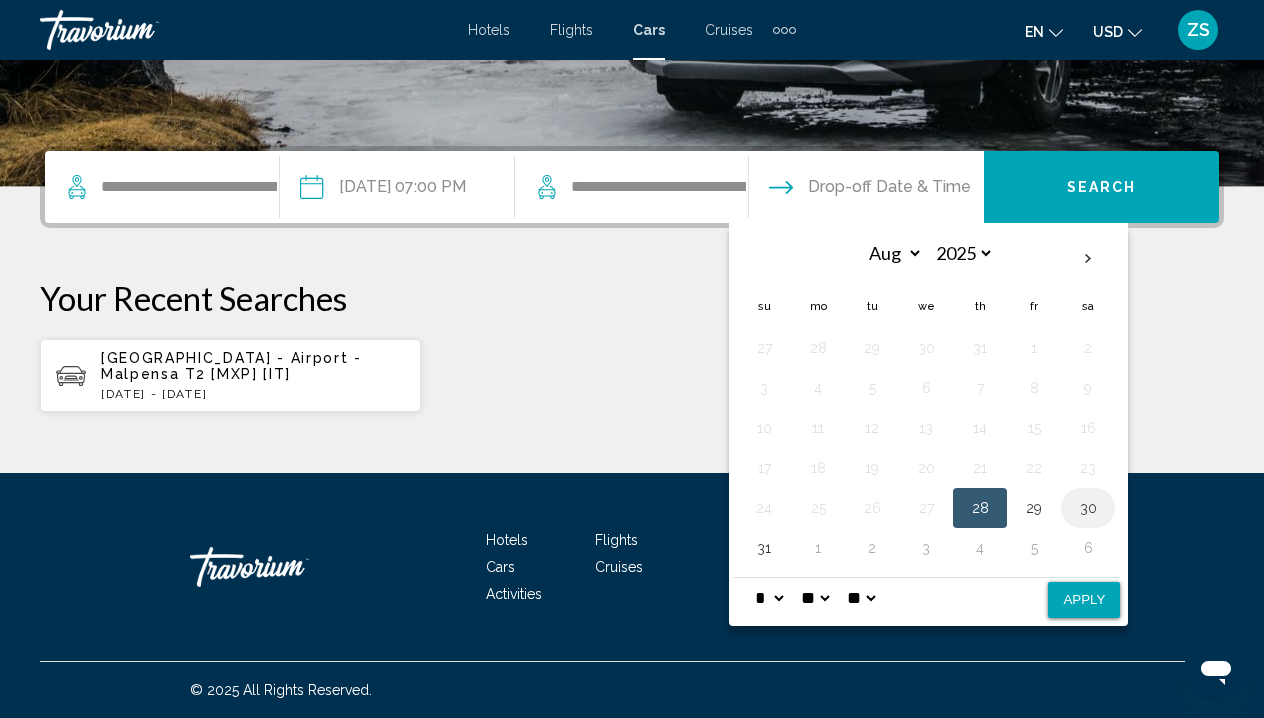 click on "30" at bounding box center [1088, 508] 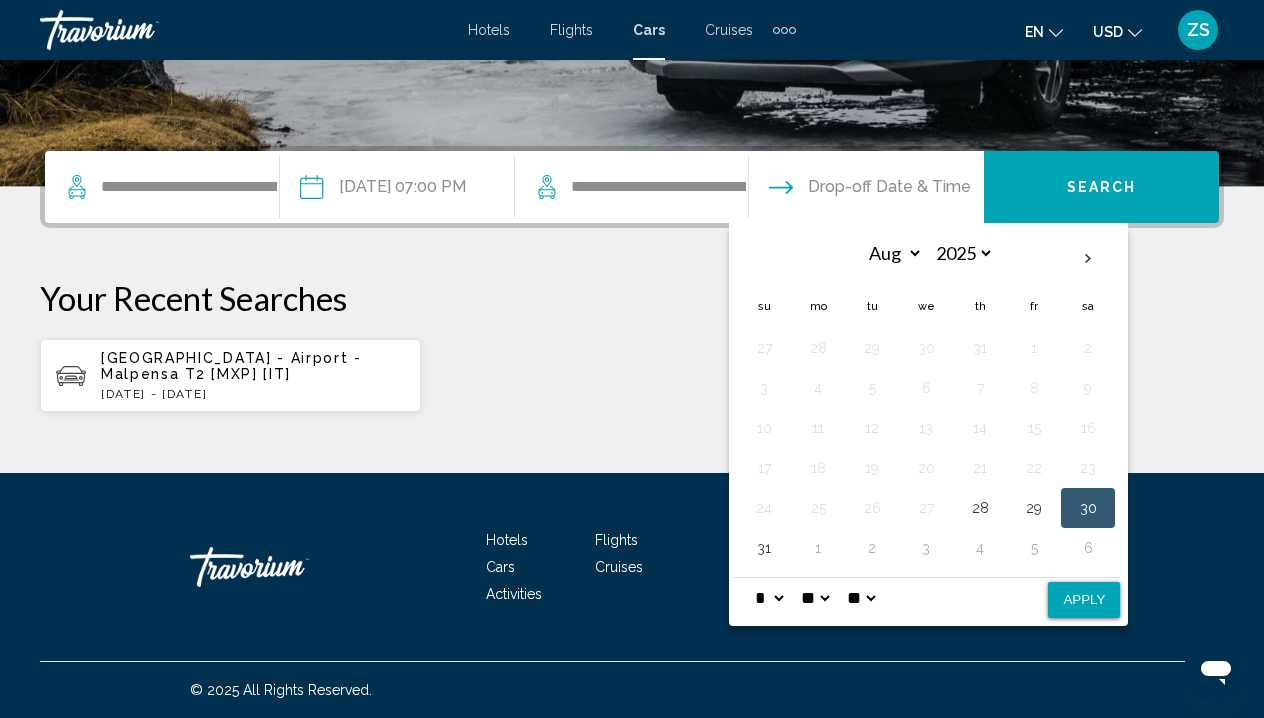 click on "Apply" at bounding box center [1084, 600] 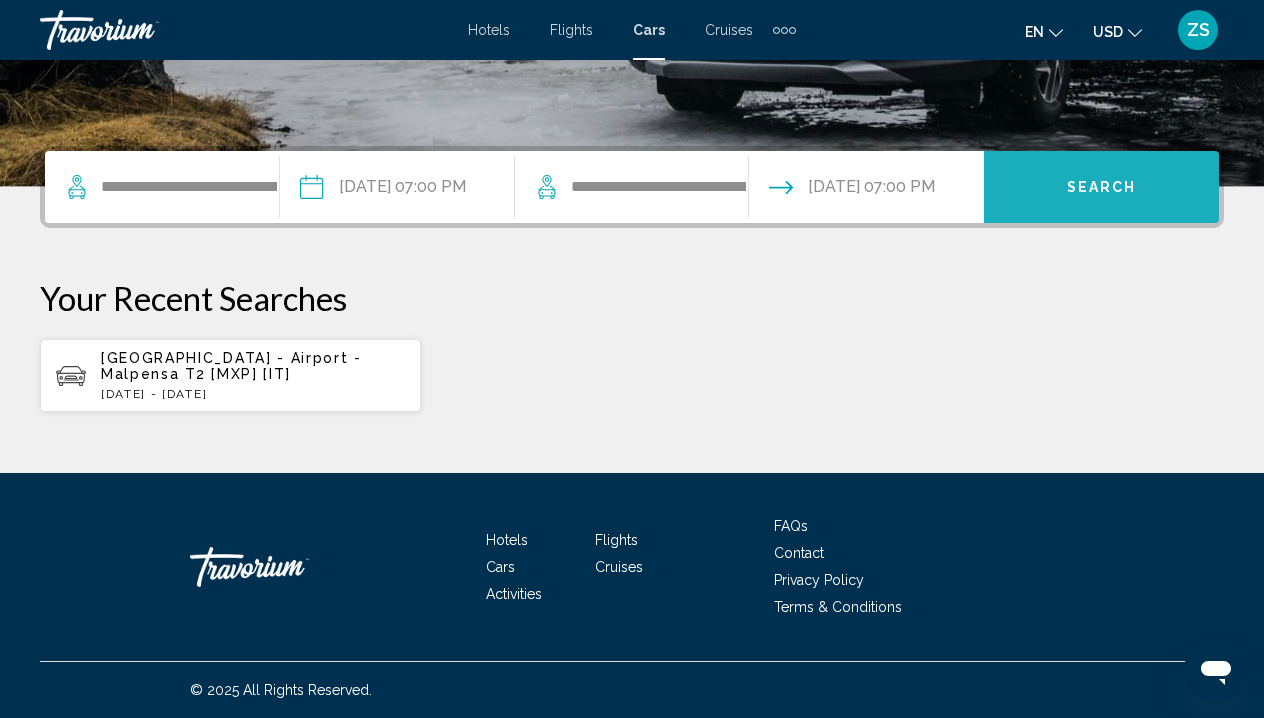 click on "Search" at bounding box center (1102, 188) 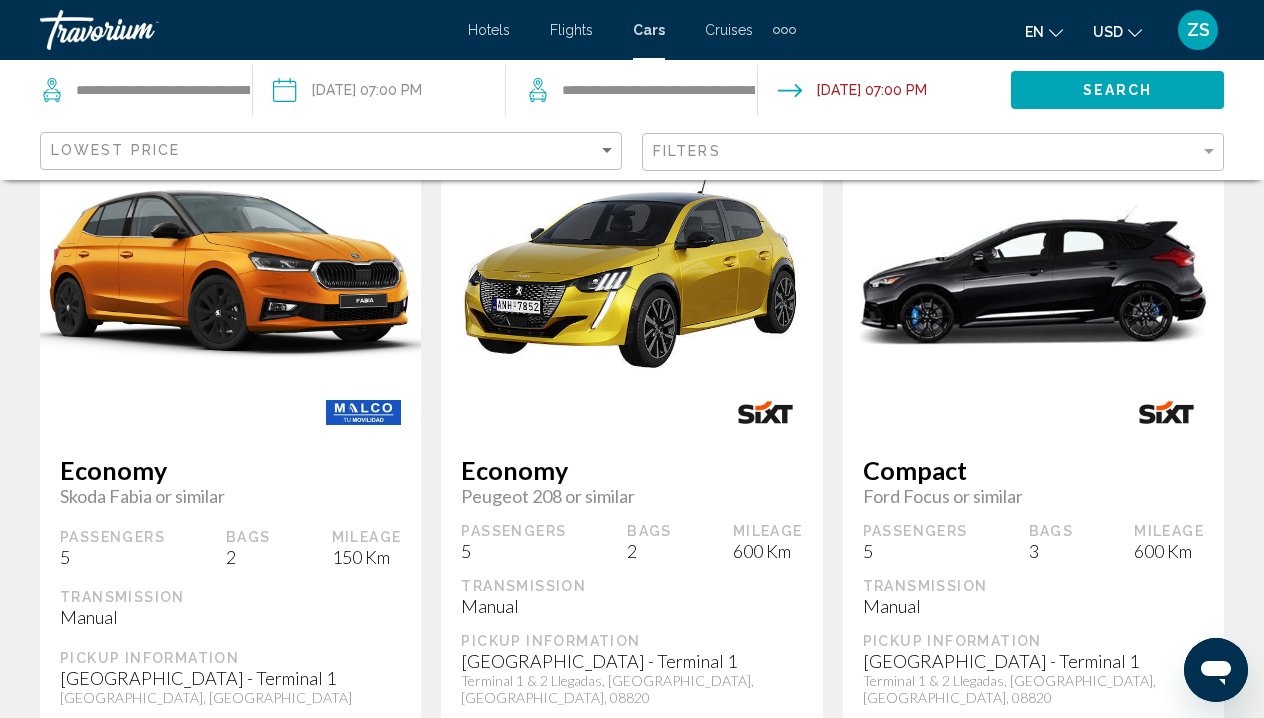 scroll, scrollTop: 2756, scrollLeft: 0, axis: vertical 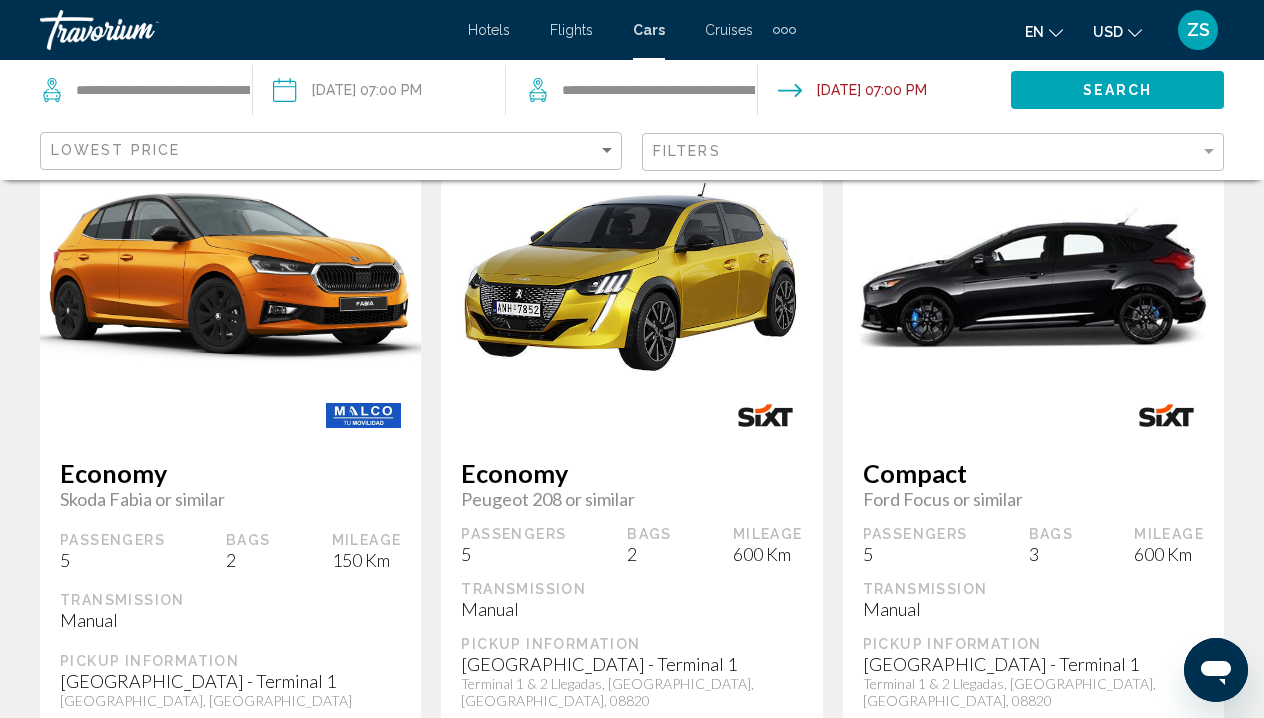 click on "Cruises" at bounding box center [729, 30] 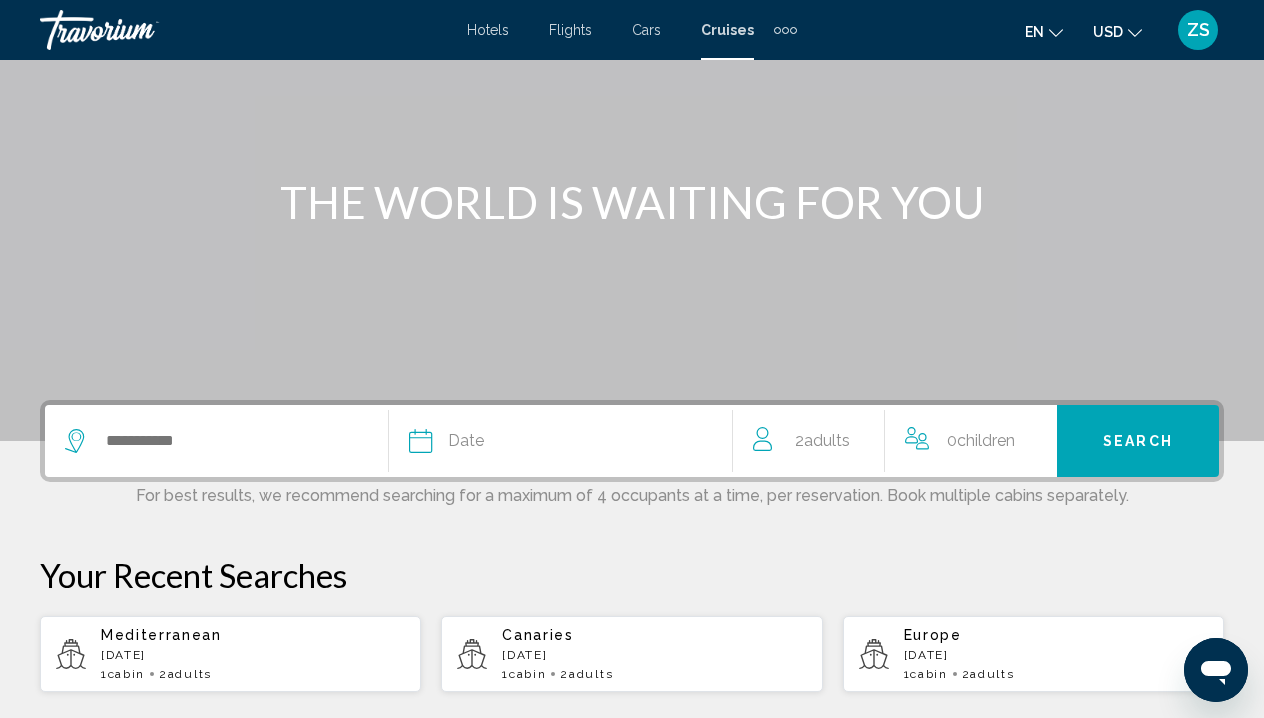 scroll, scrollTop: 158, scrollLeft: 0, axis: vertical 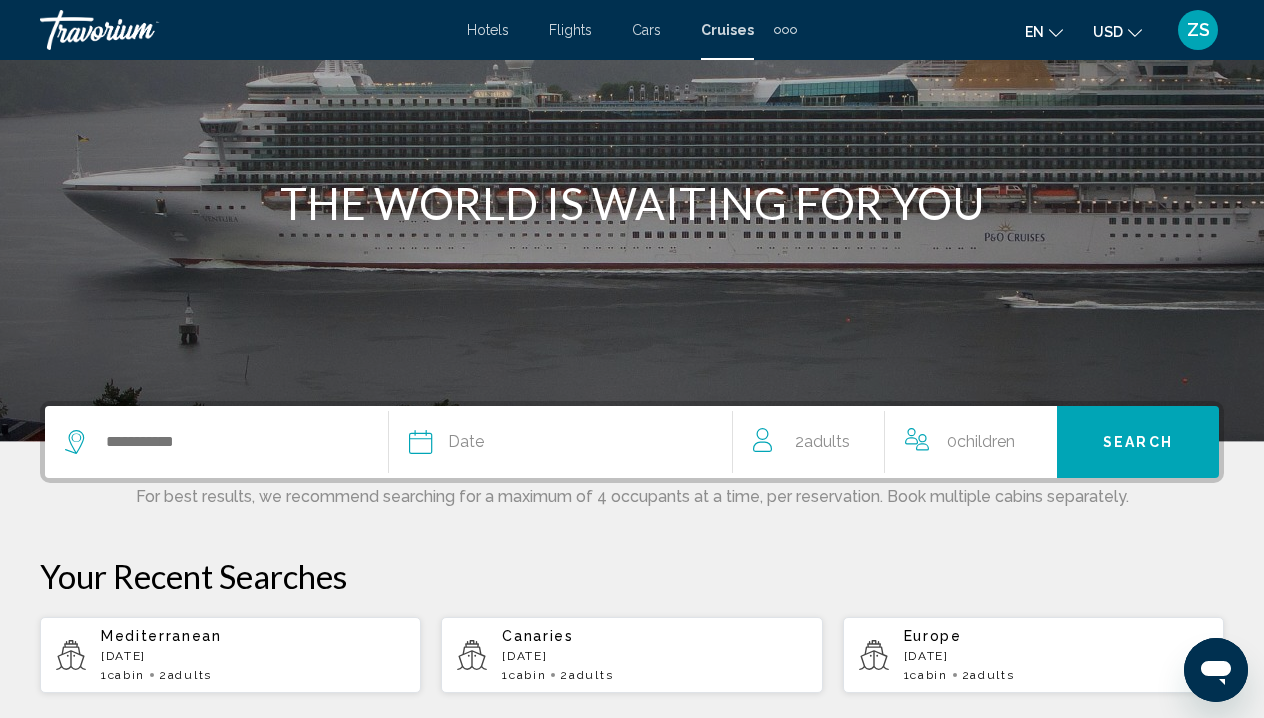 click on "Mediterranean" at bounding box center (161, 636) 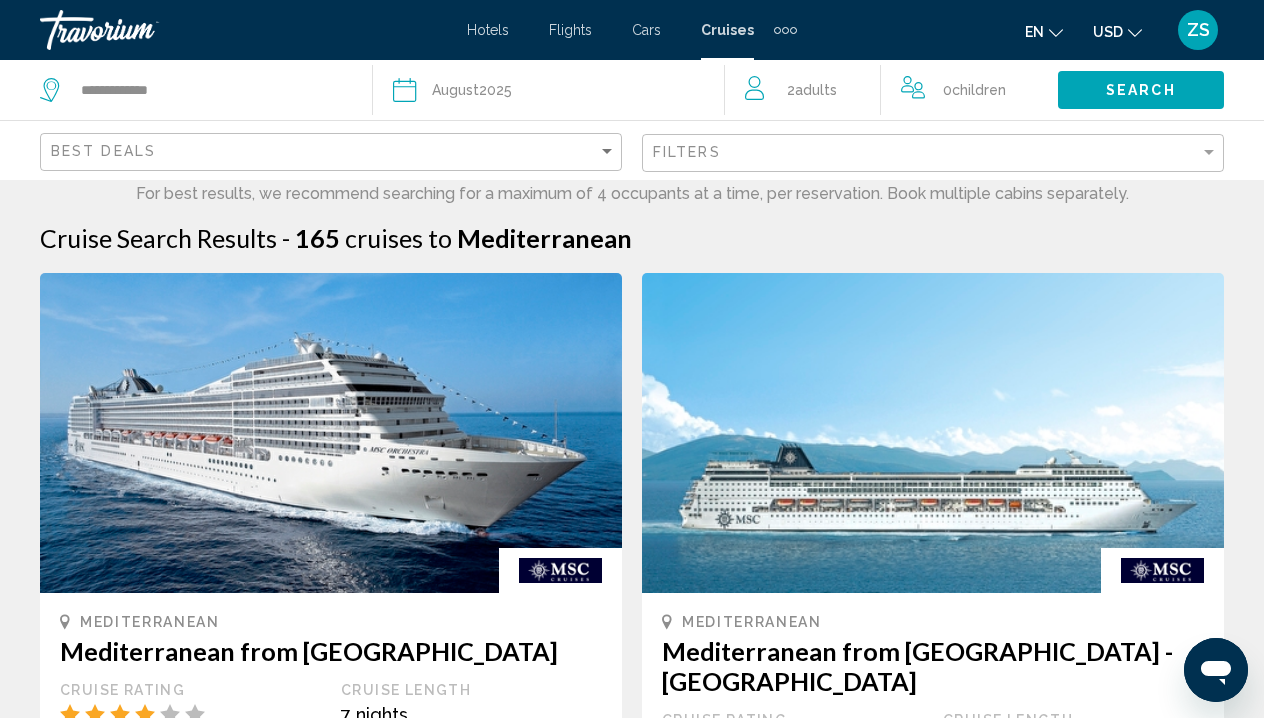 scroll, scrollTop: 0, scrollLeft: 0, axis: both 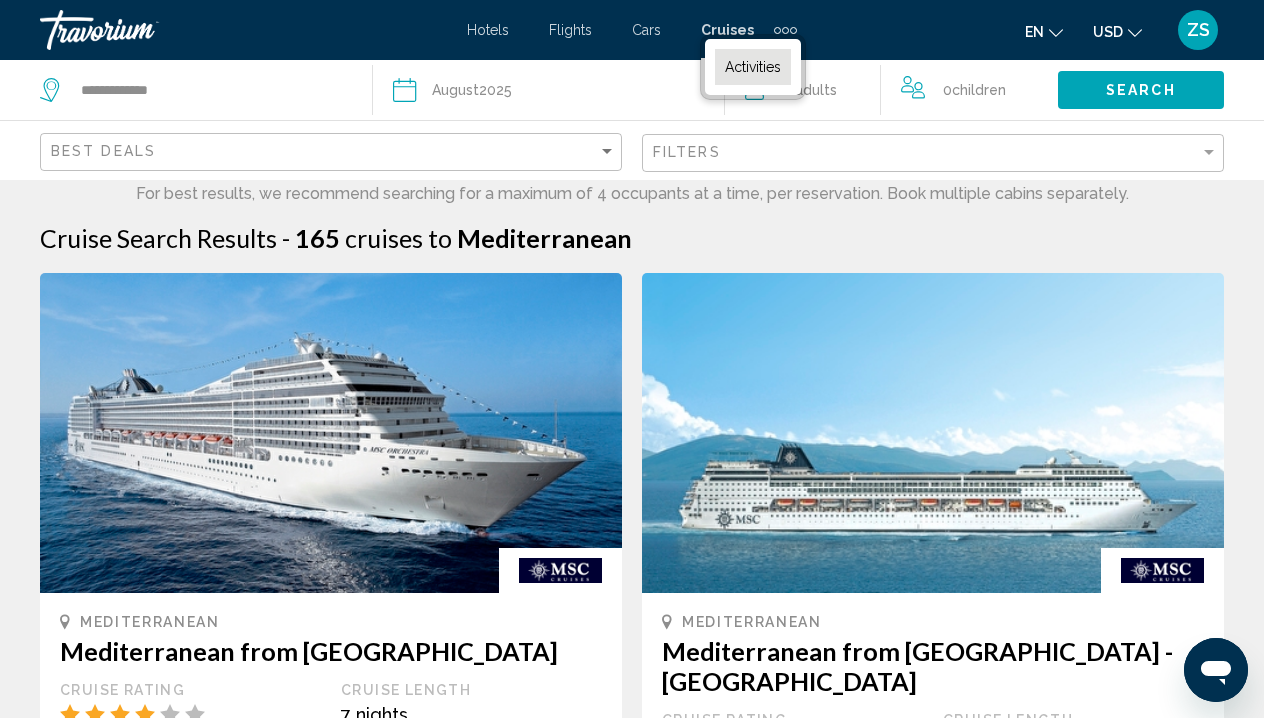 click on "Activities" at bounding box center (753, 67) 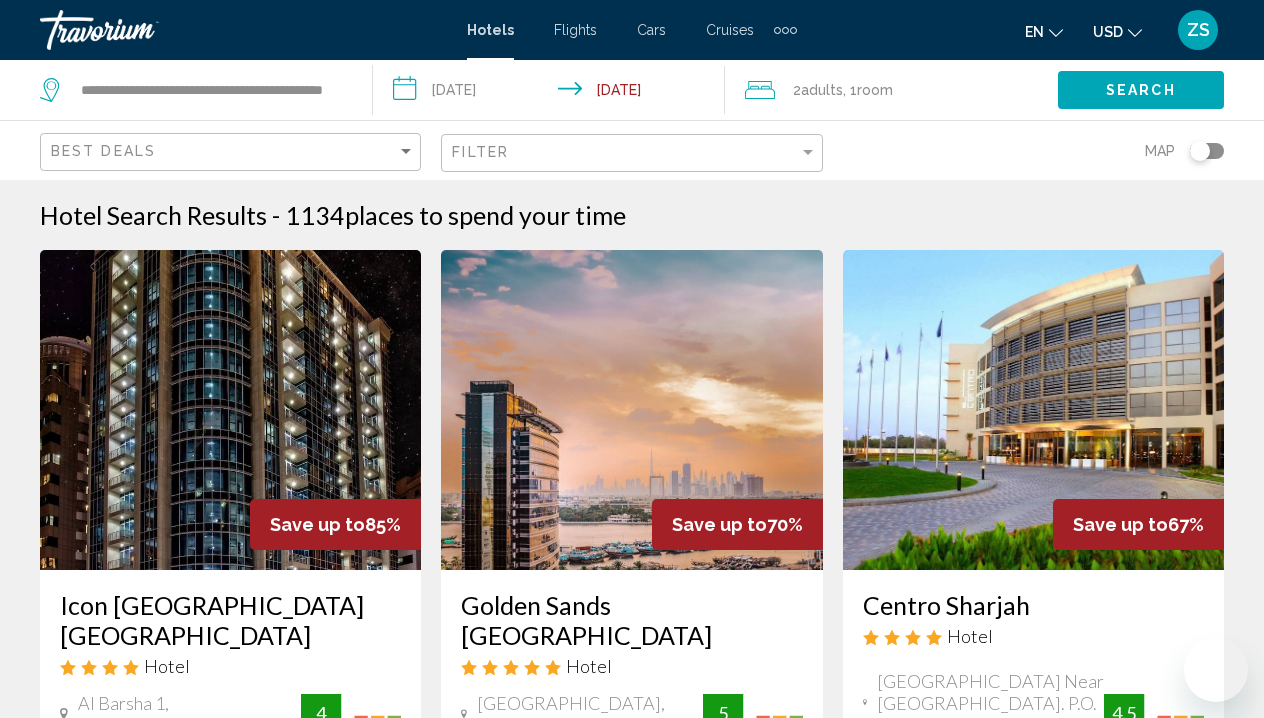 scroll, scrollTop: 978, scrollLeft: 0, axis: vertical 